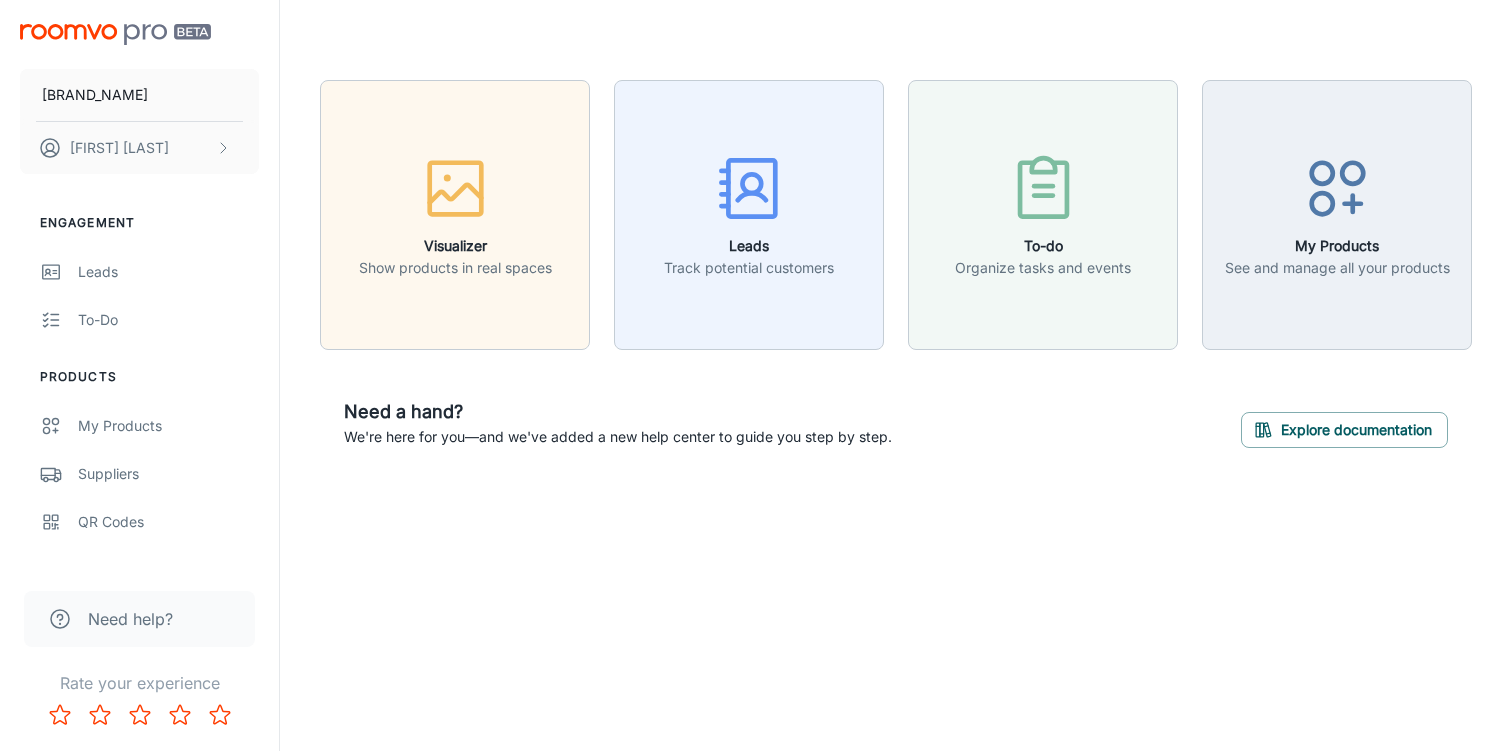 scroll, scrollTop: 0, scrollLeft: 0, axis: both 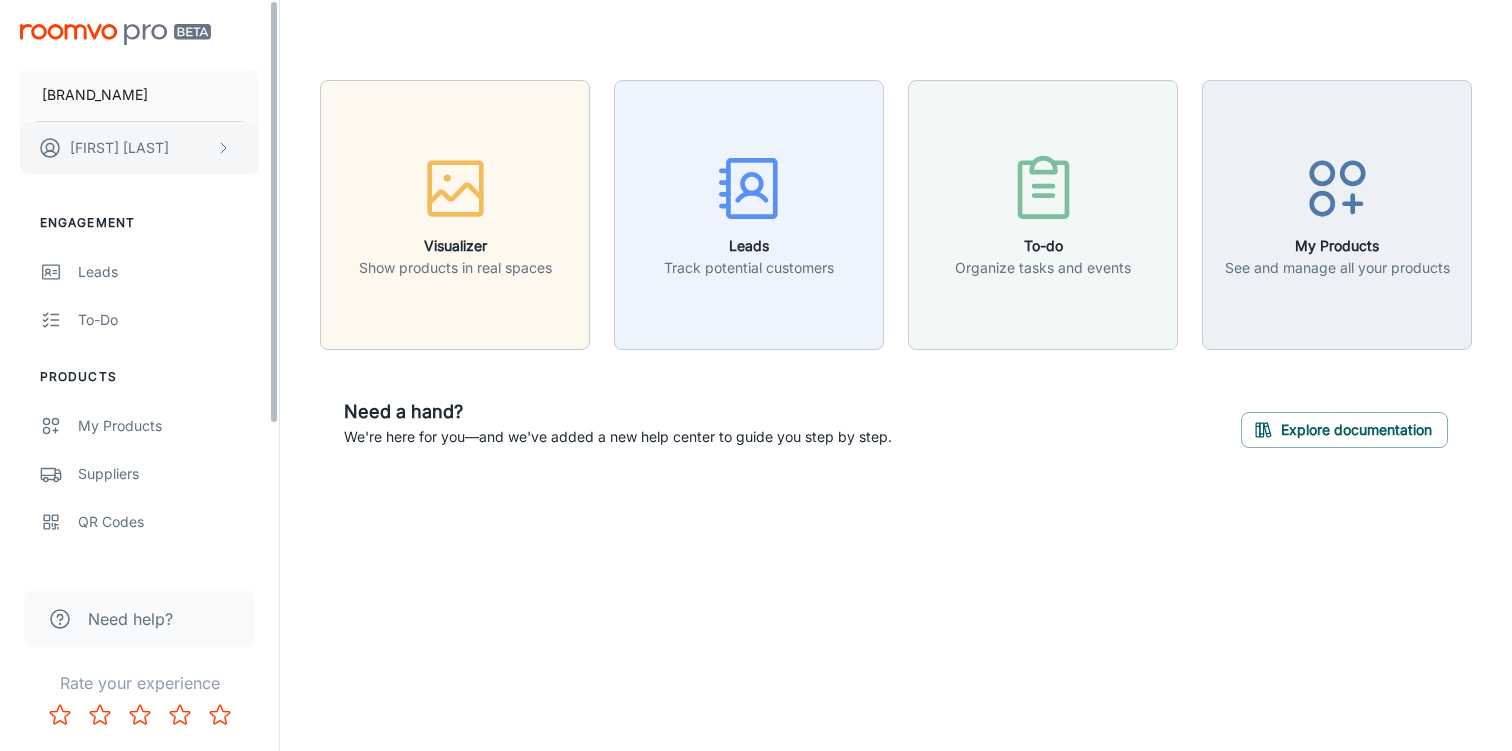 click on "[FIRST]   [LAST]" at bounding box center (139, 148) 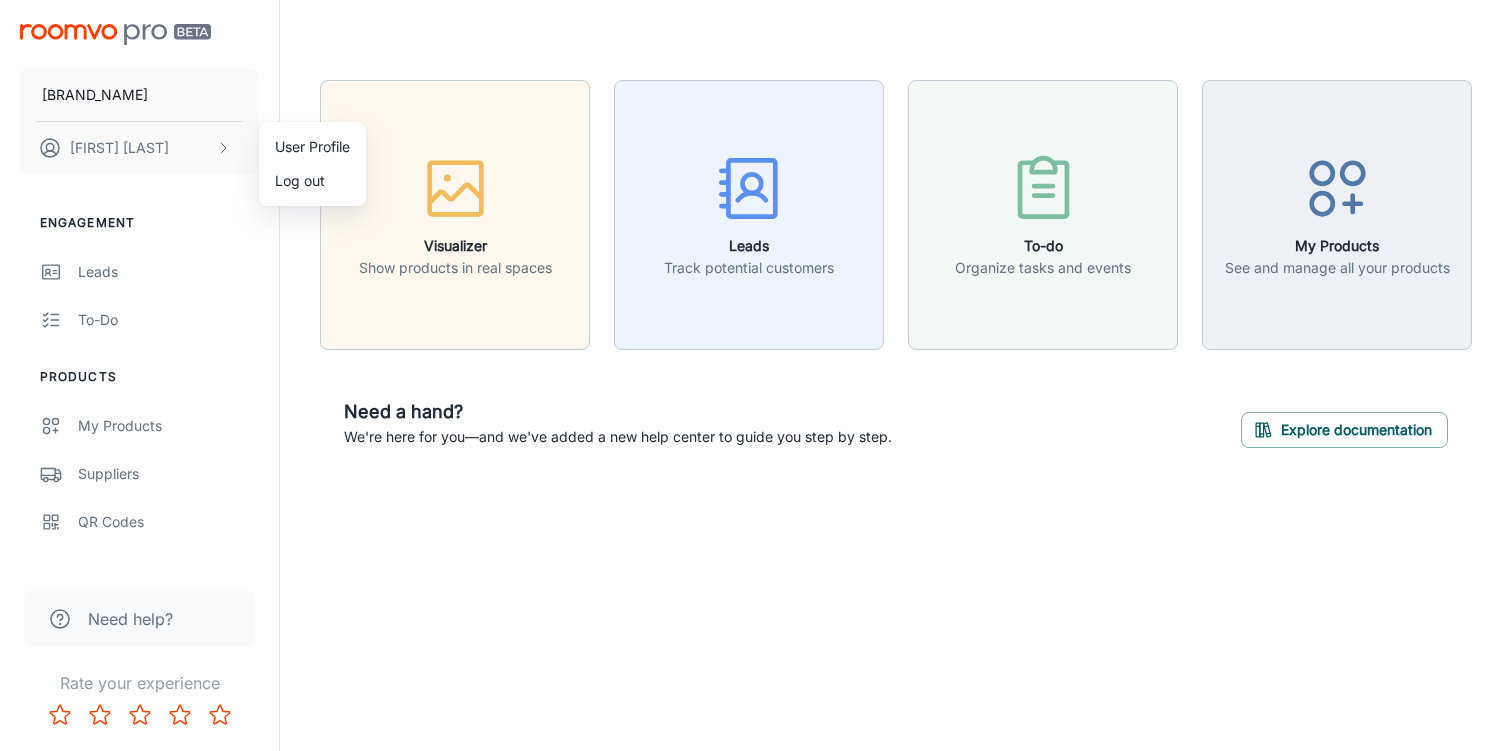 click at bounding box center [756, 375] 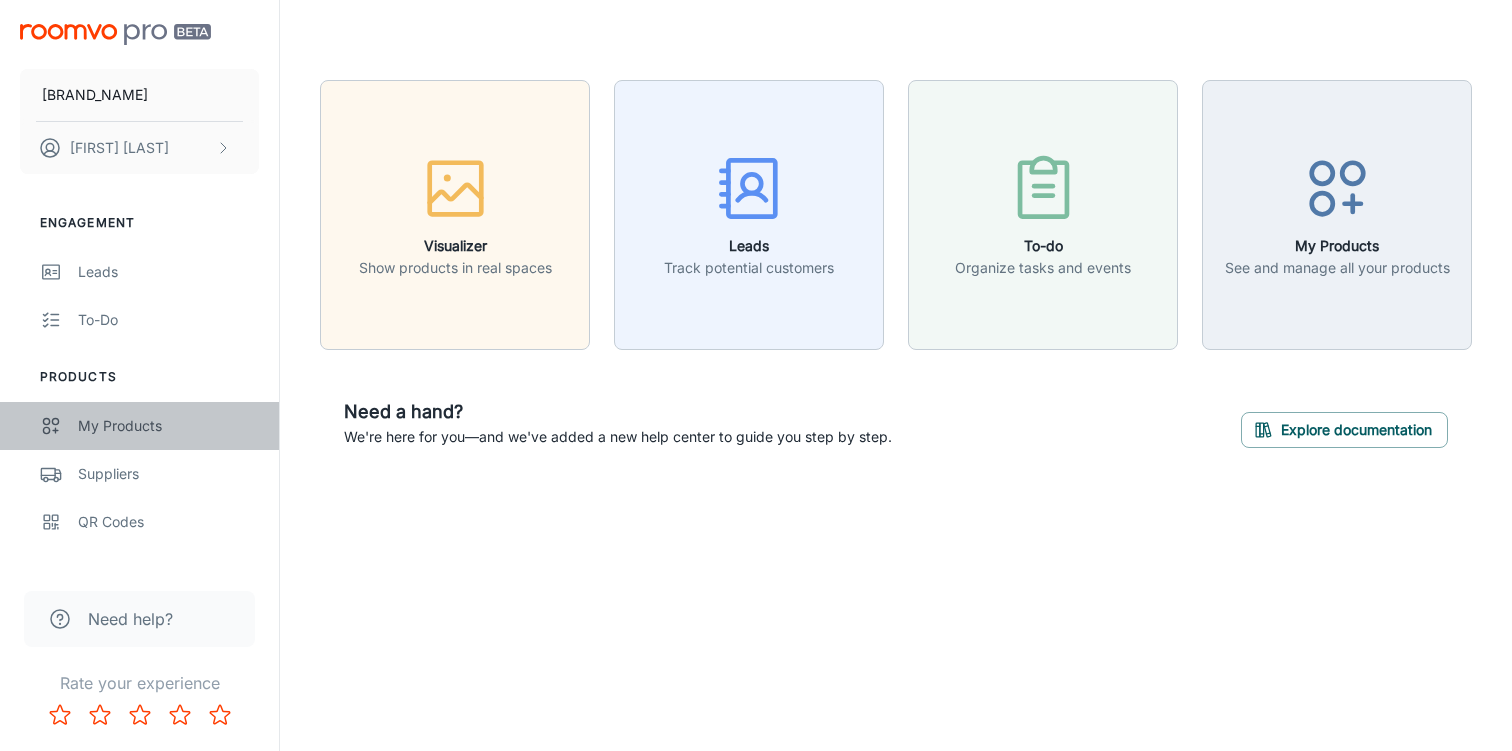 click on "My Products" at bounding box center (168, 426) 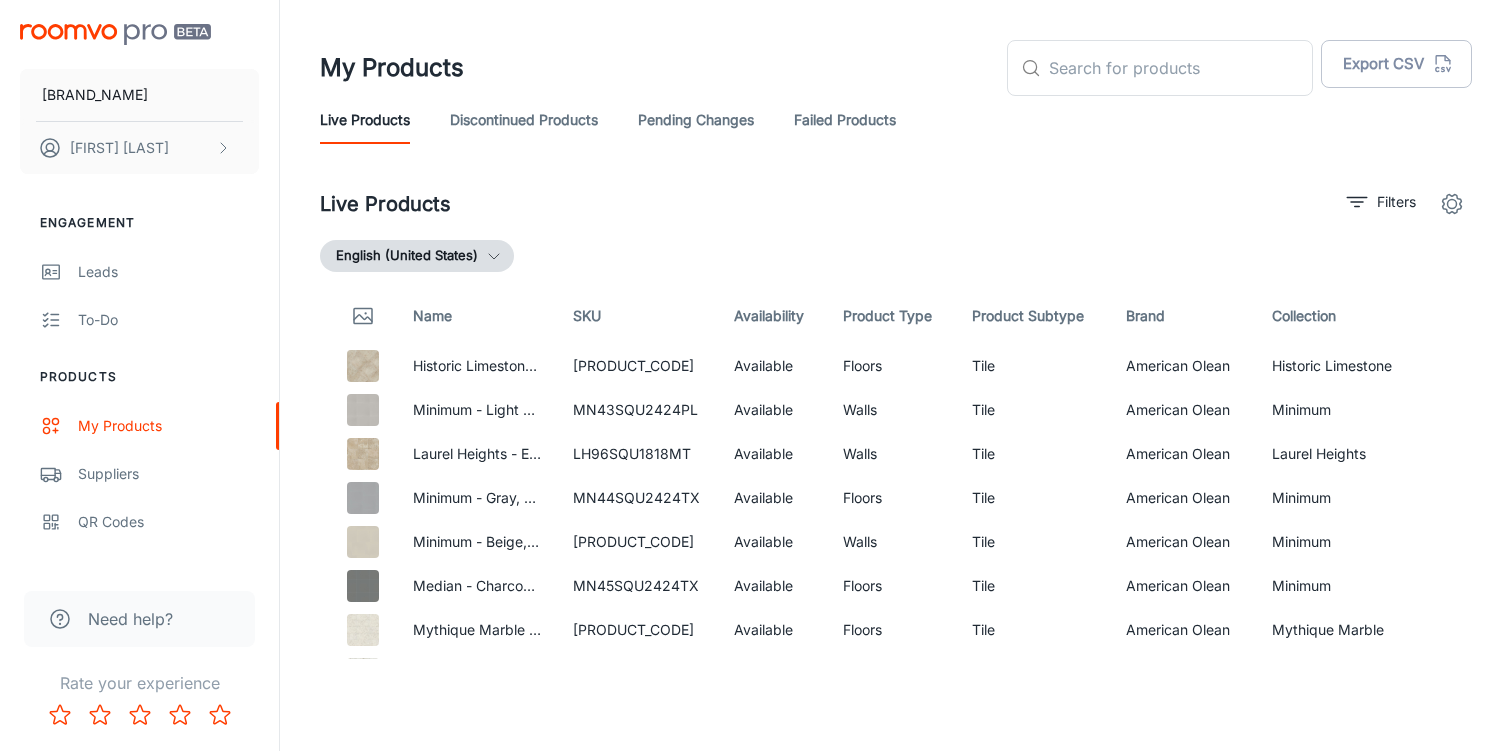 click on "Discontinued Products" at bounding box center (524, 120) 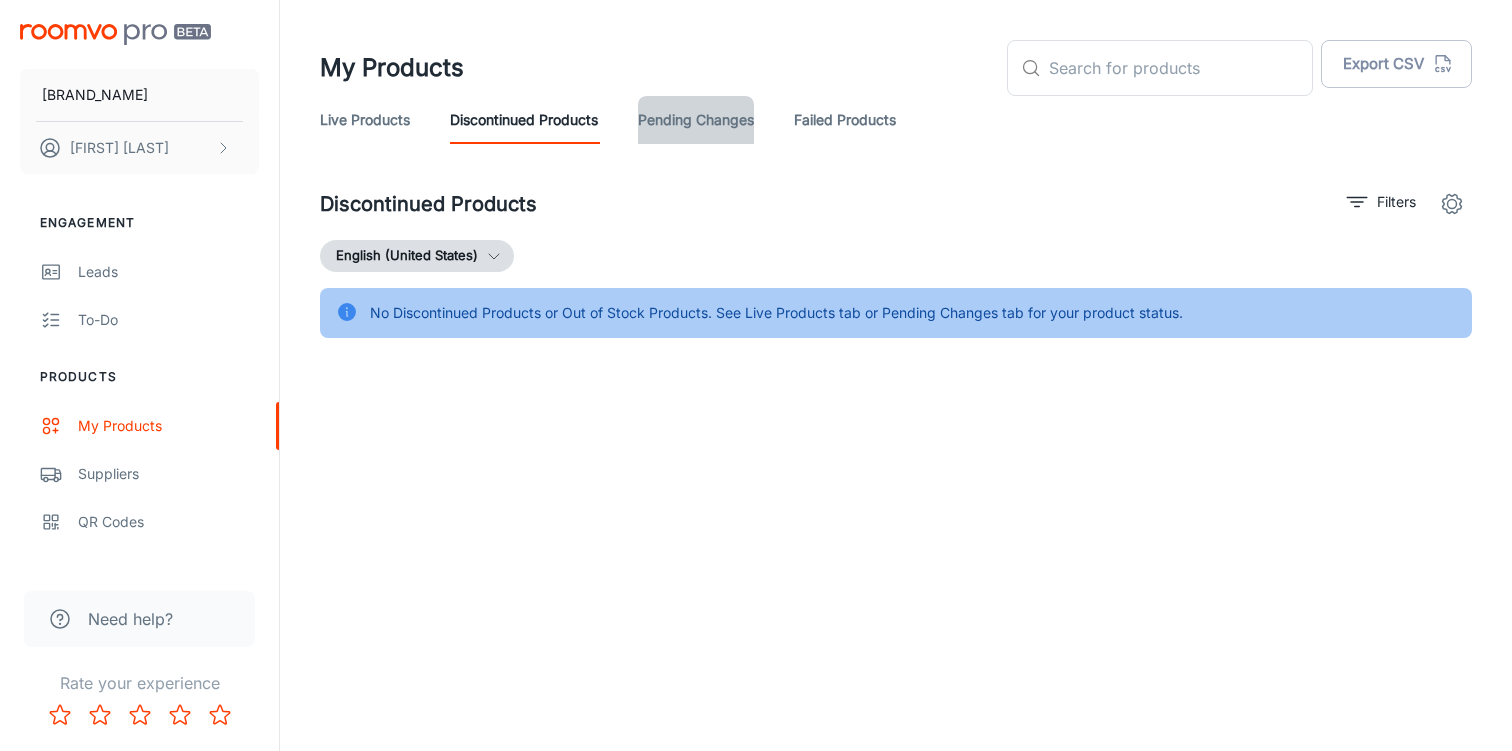 click on "Pending Changes" at bounding box center [696, 120] 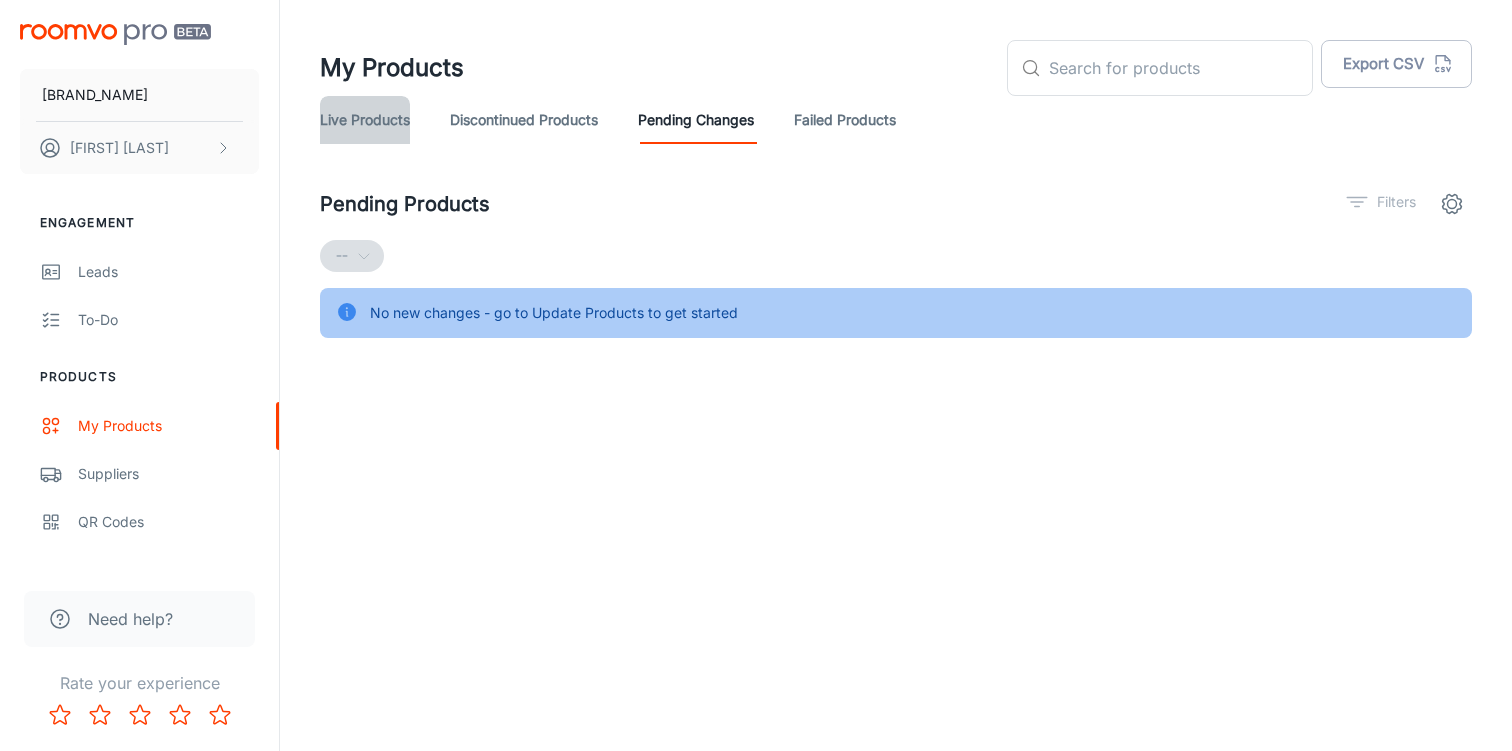 click on "Live Products" at bounding box center (365, 120) 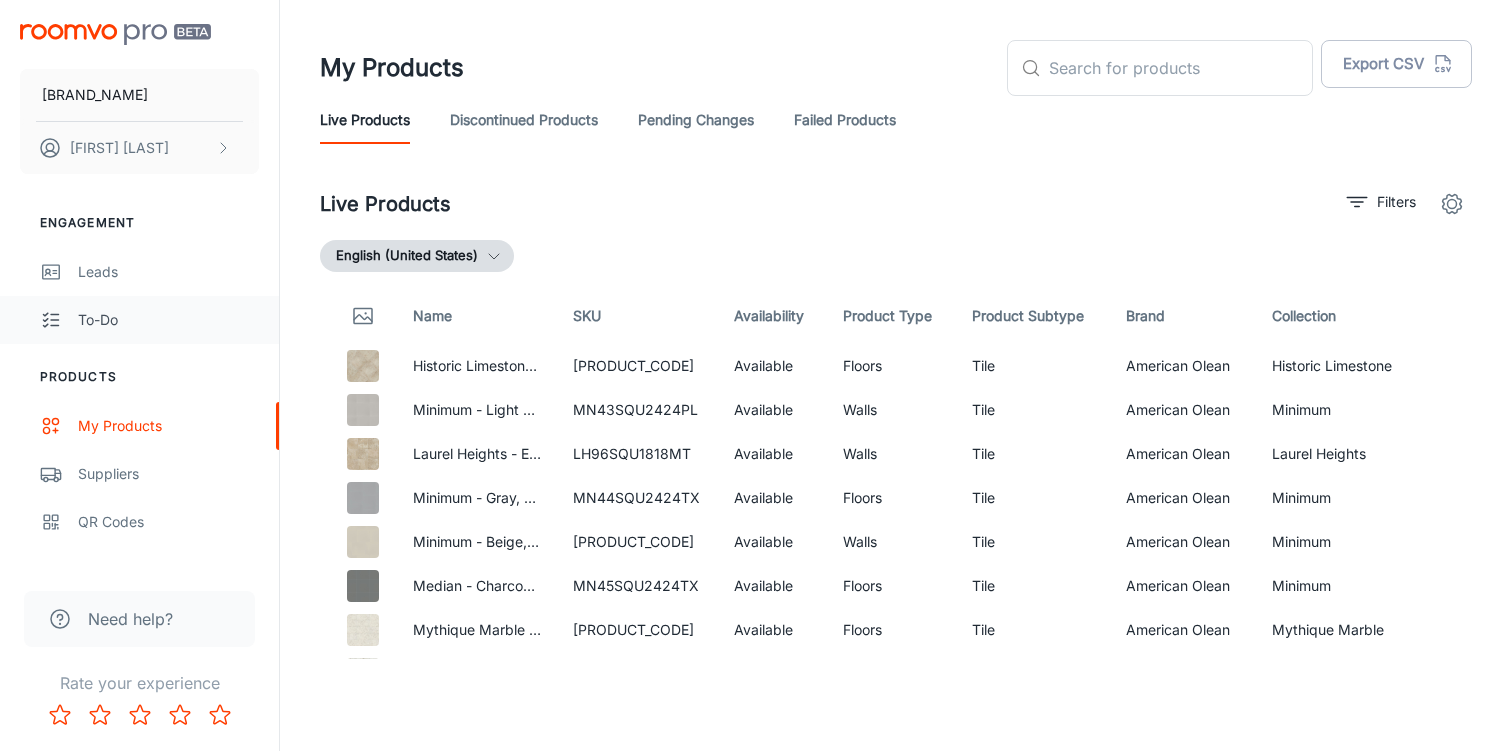 click on "To-do" at bounding box center [168, 320] 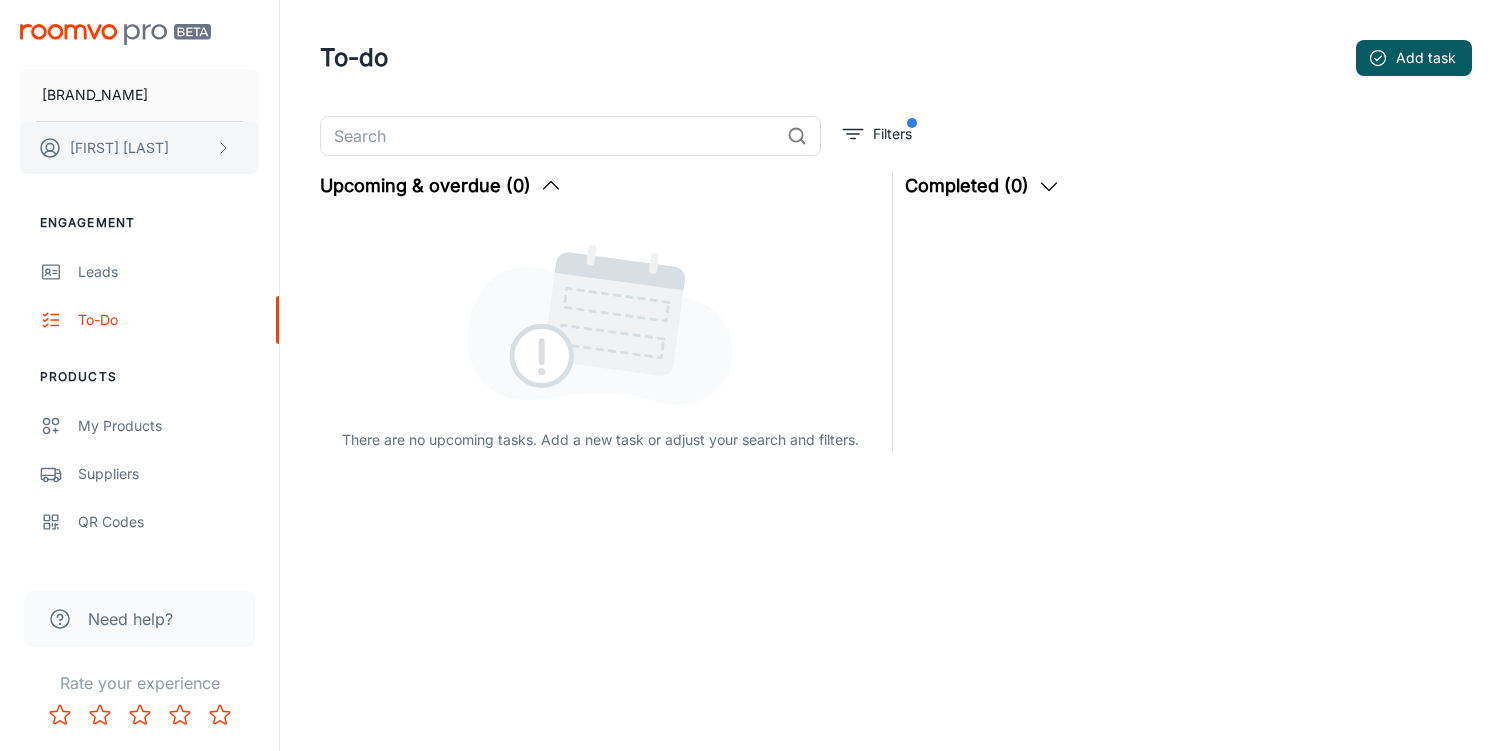 click on "[FIRST]   [LAST]" at bounding box center [139, 148] 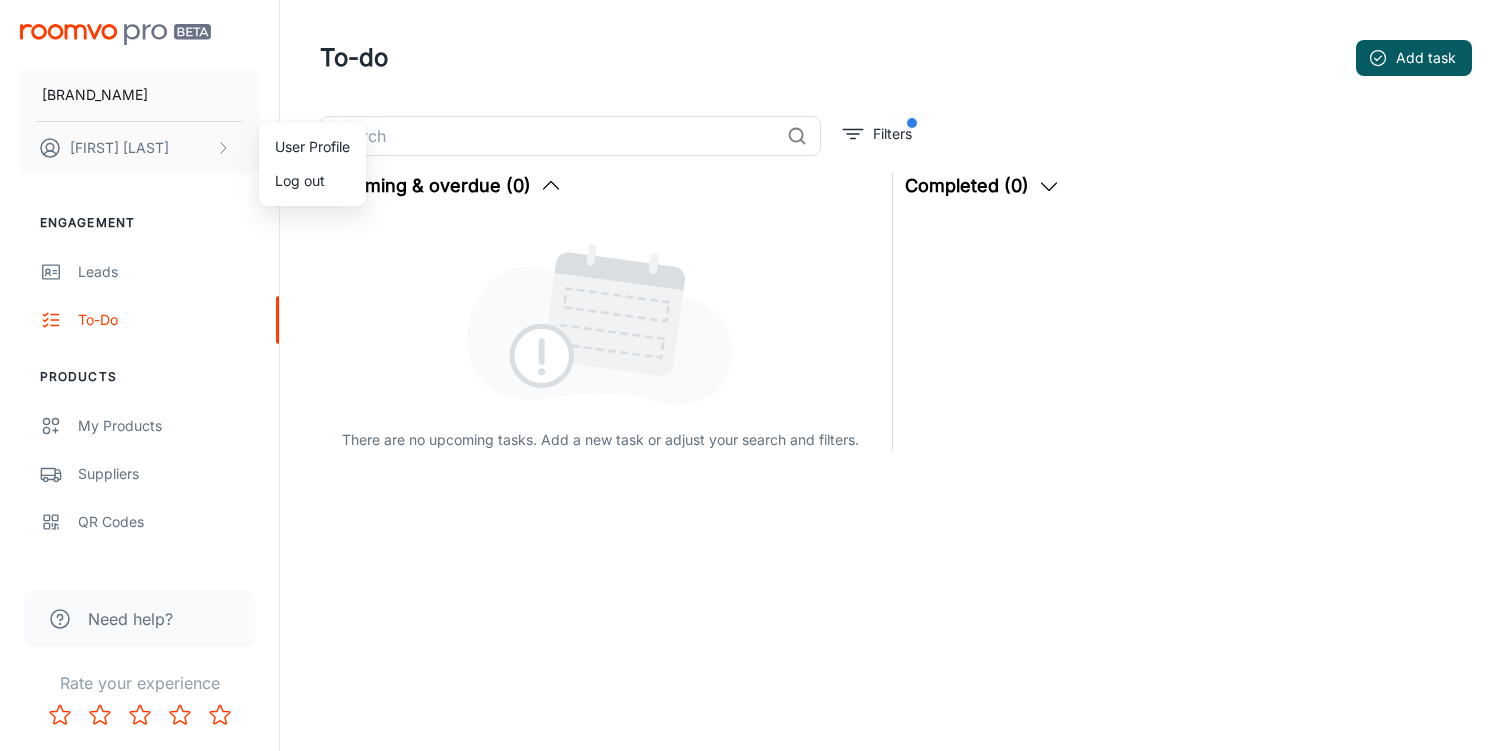click at bounding box center (756, 375) 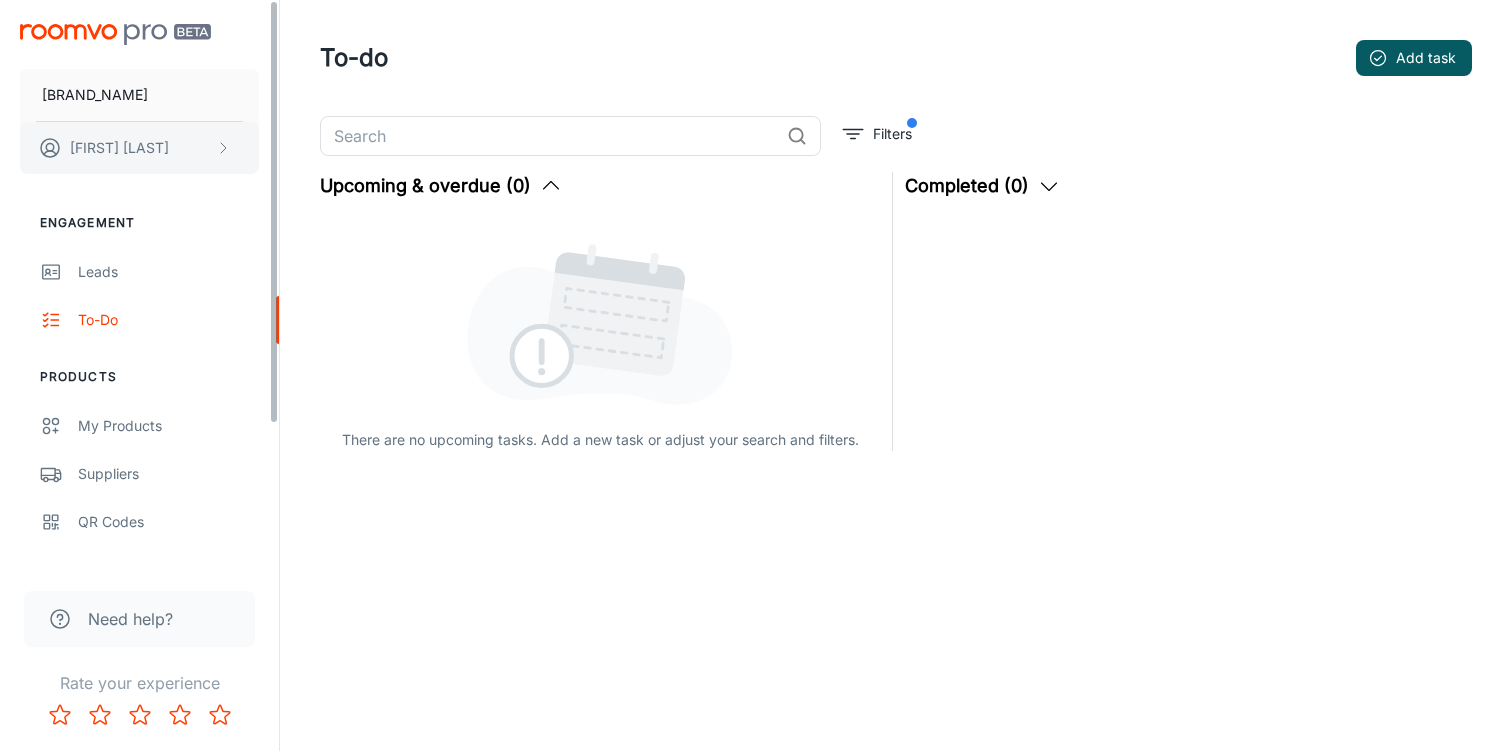 click on "[FIRST]   [LAST]" at bounding box center [119, 148] 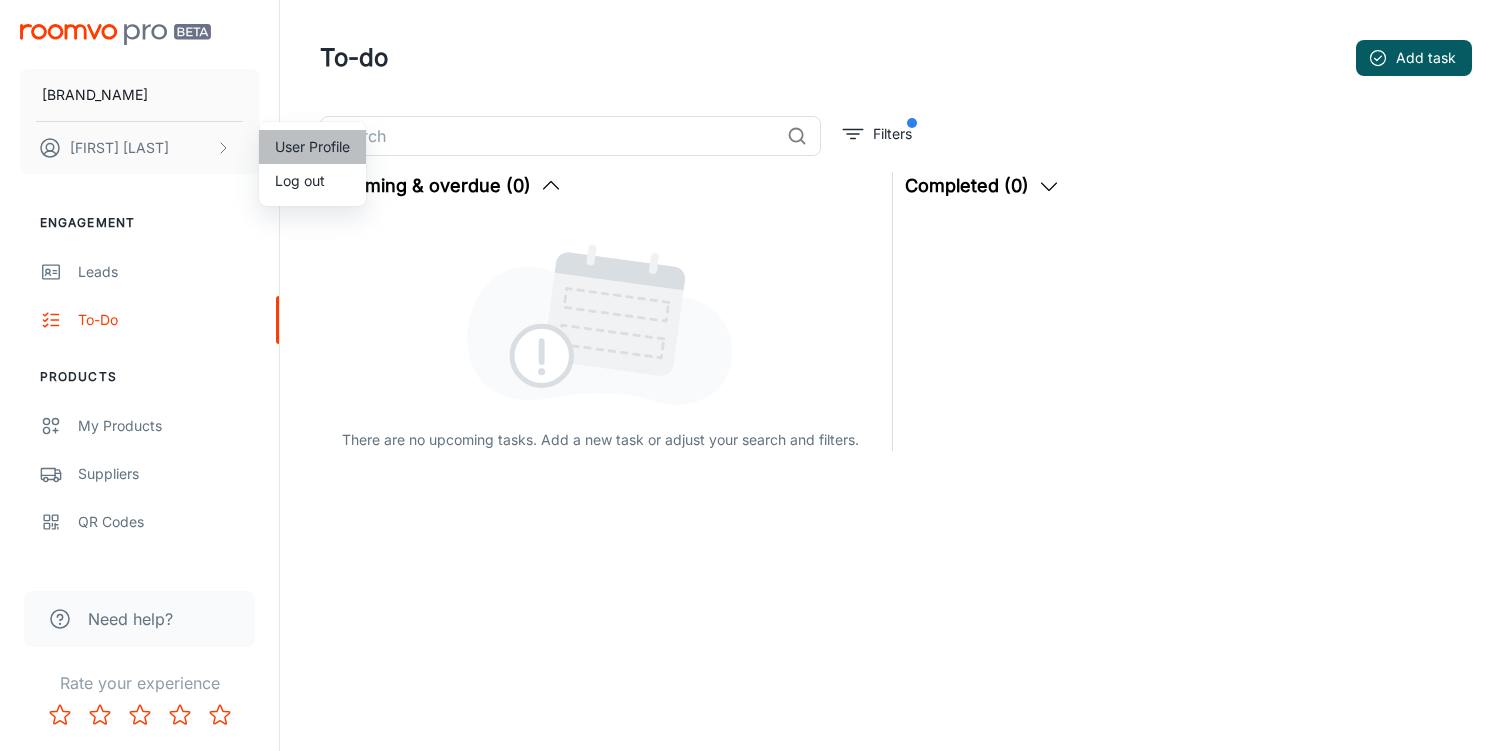 click on "User Profile" at bounding box center (312, 147) 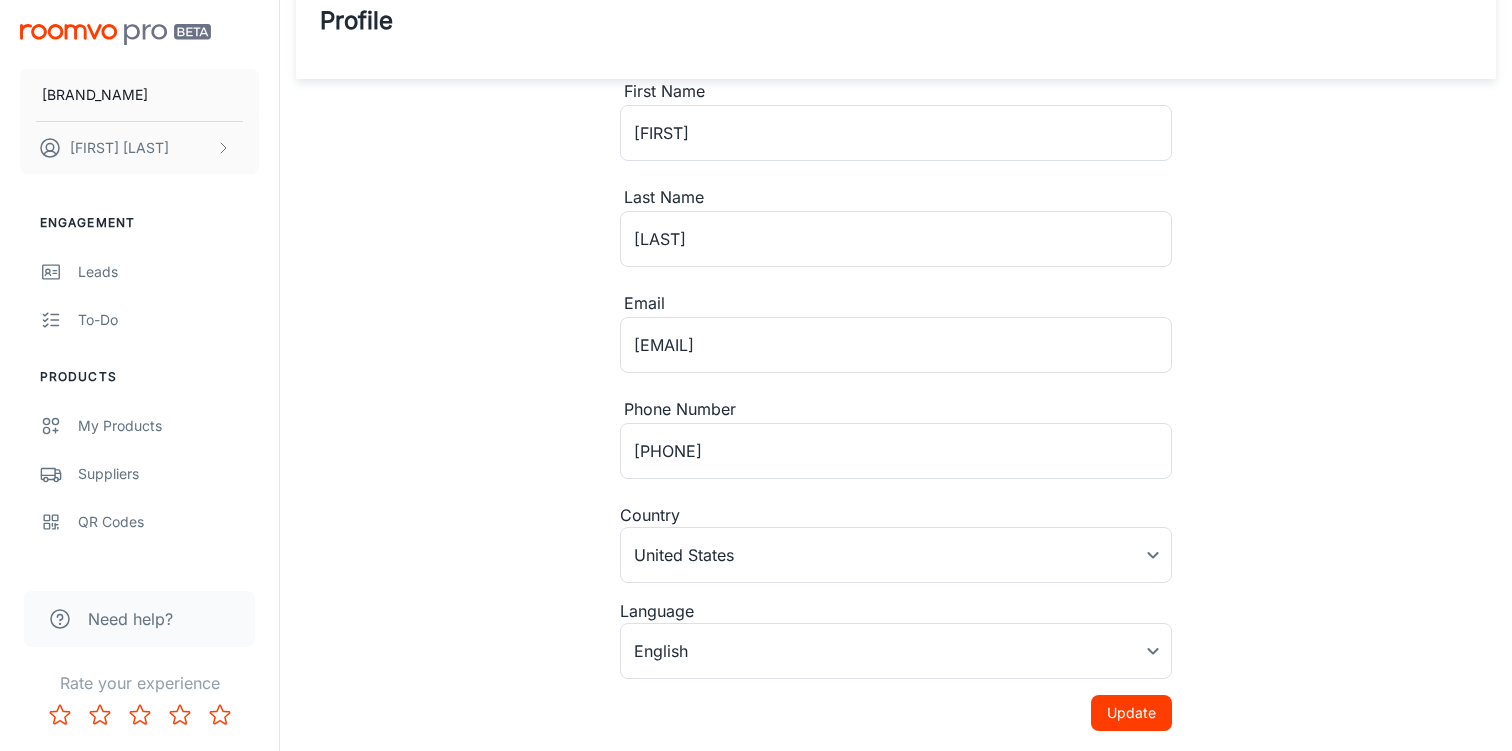 scroll, scrollTop: 0, scrollLeft: 0, axis: both 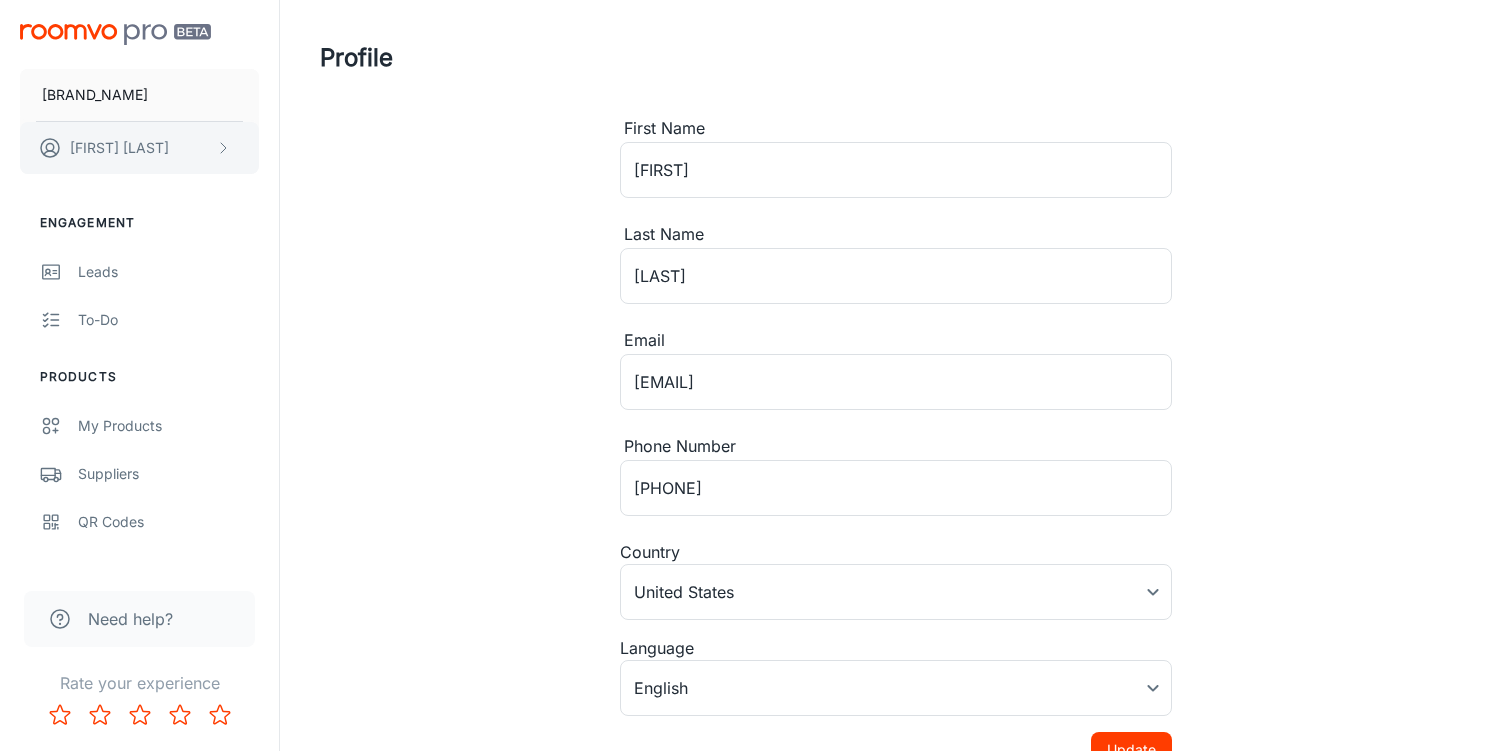 click on "[FIRST]   [LAST]" at bounding box center (139, 148) 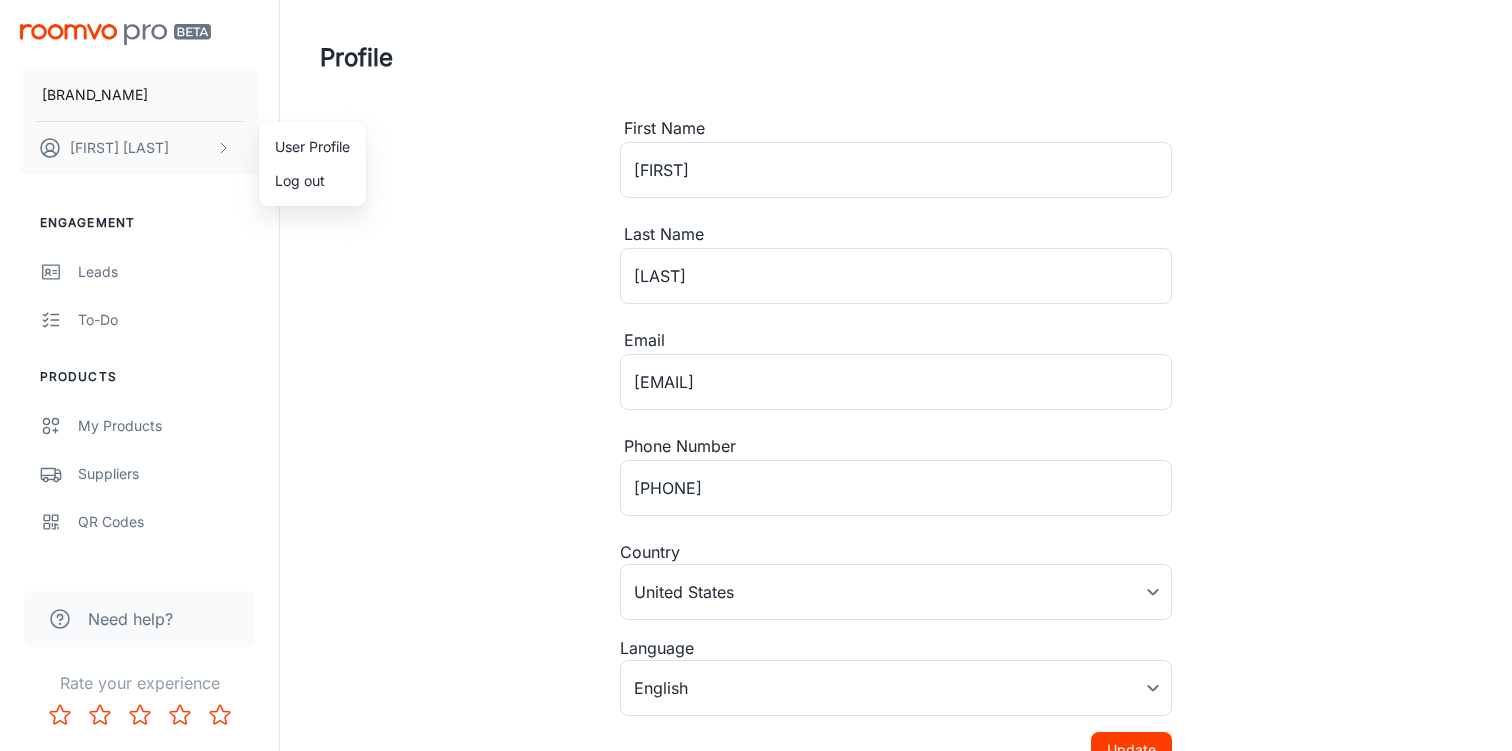 click at bounding box center [756, 375] 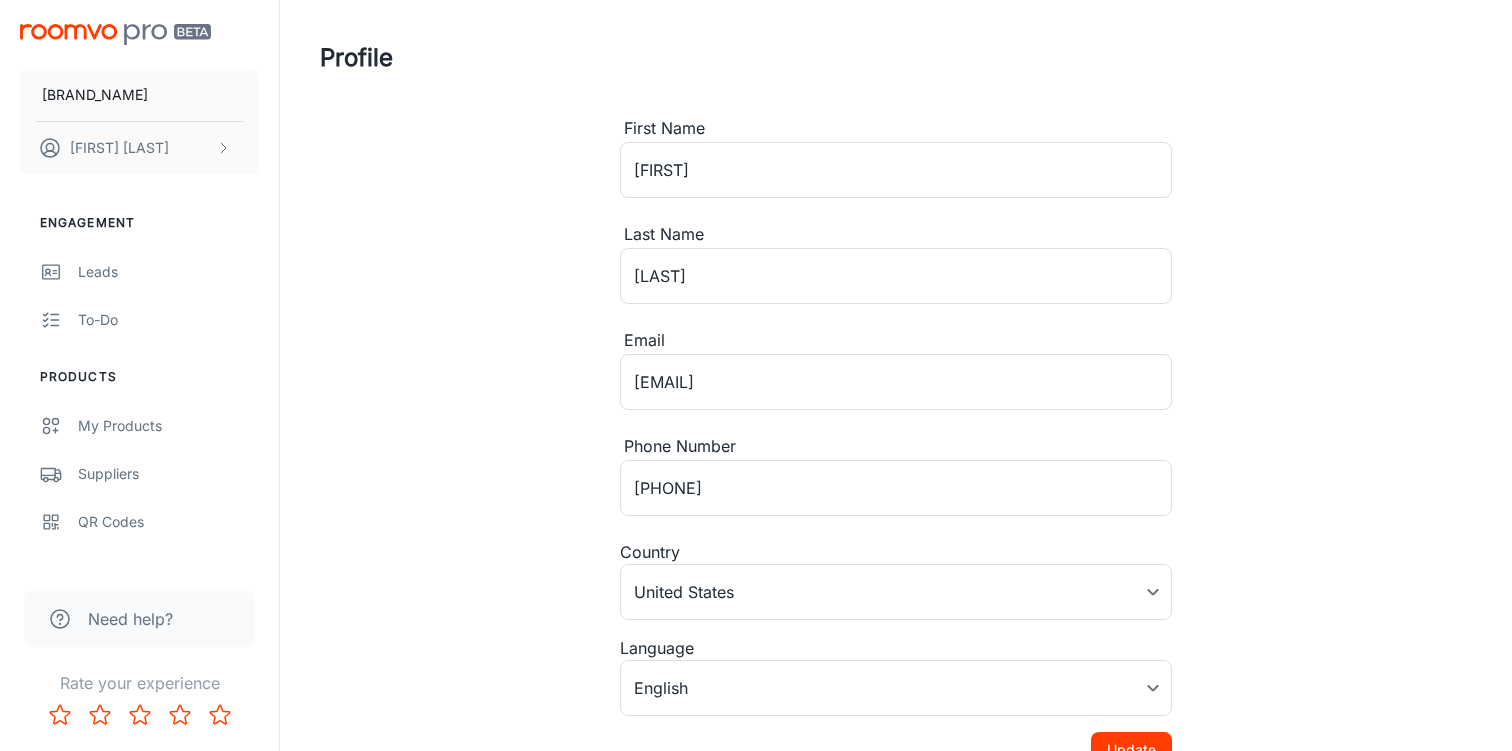 click at bounding box center [115, 34] 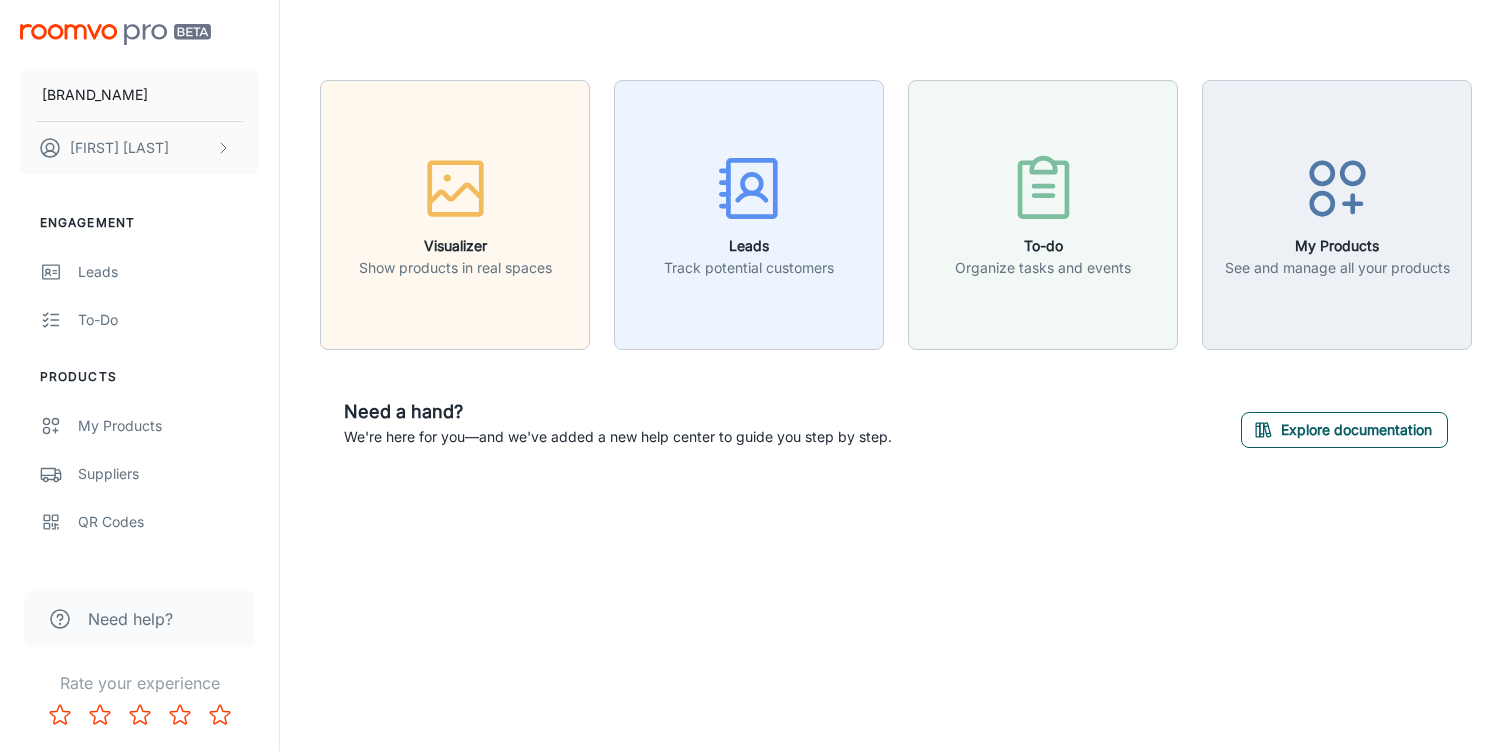 click on "Explore documentation" at bounding box center (1344, 430) 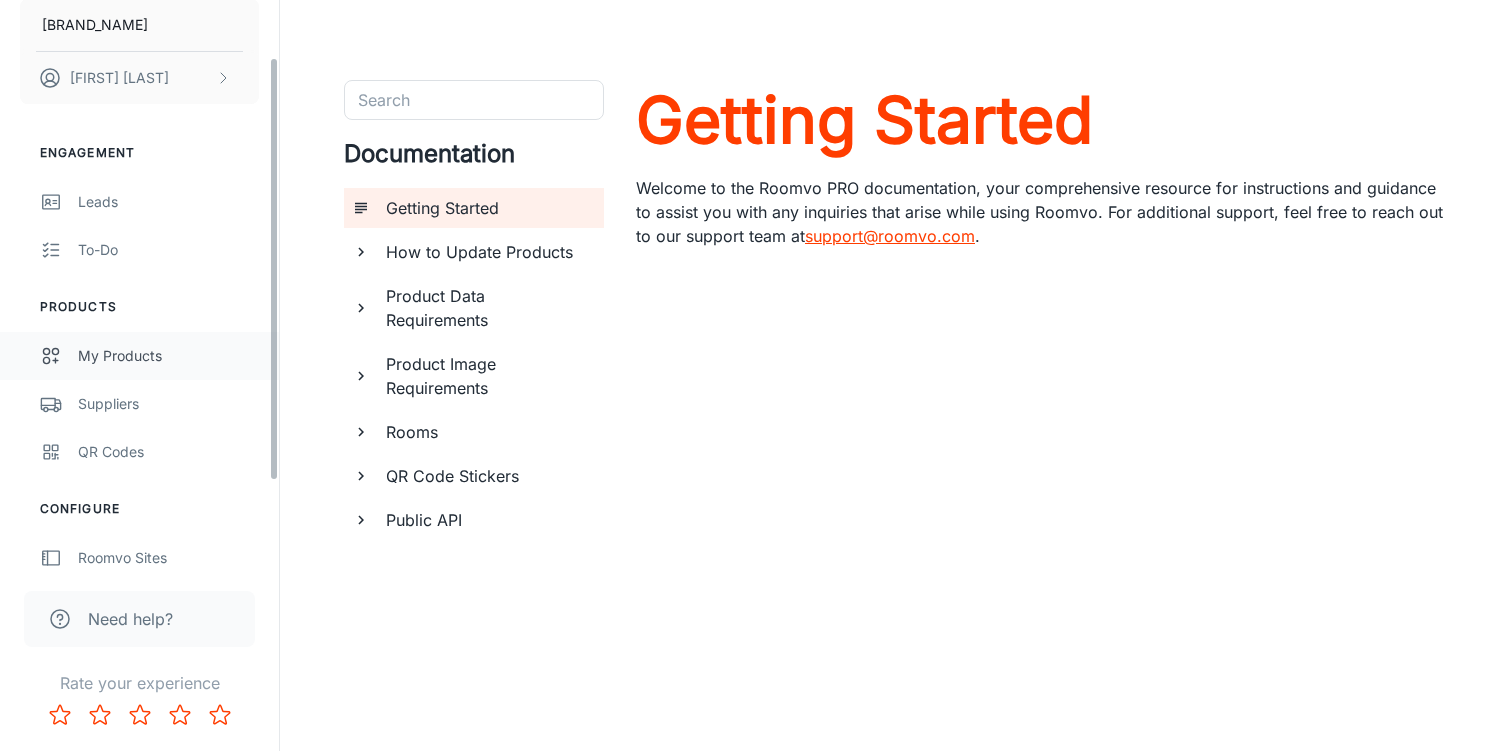 scroll, scrollTop: 191, scrollLeft: 0, axis: vertical 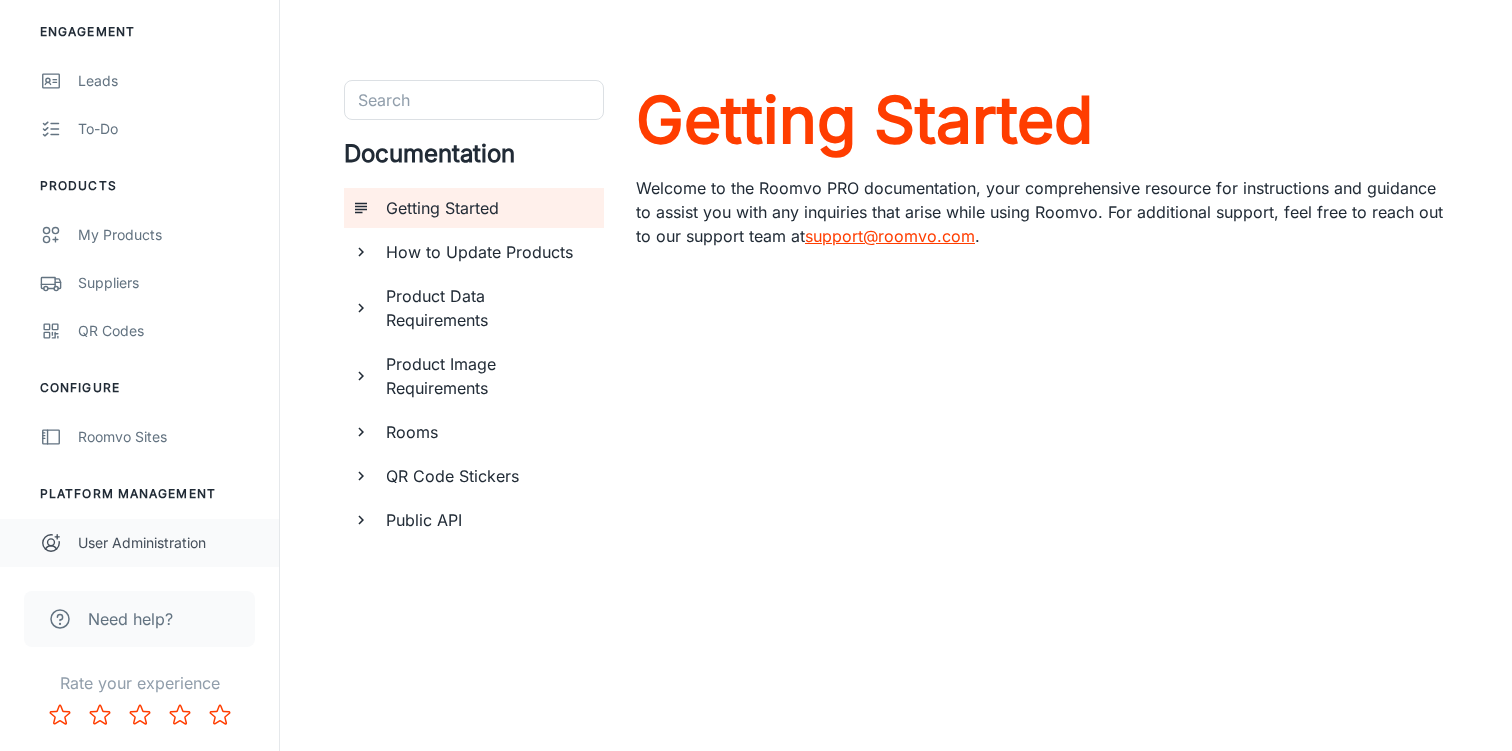 click on "User Administration" at bounding box center (139, 543) 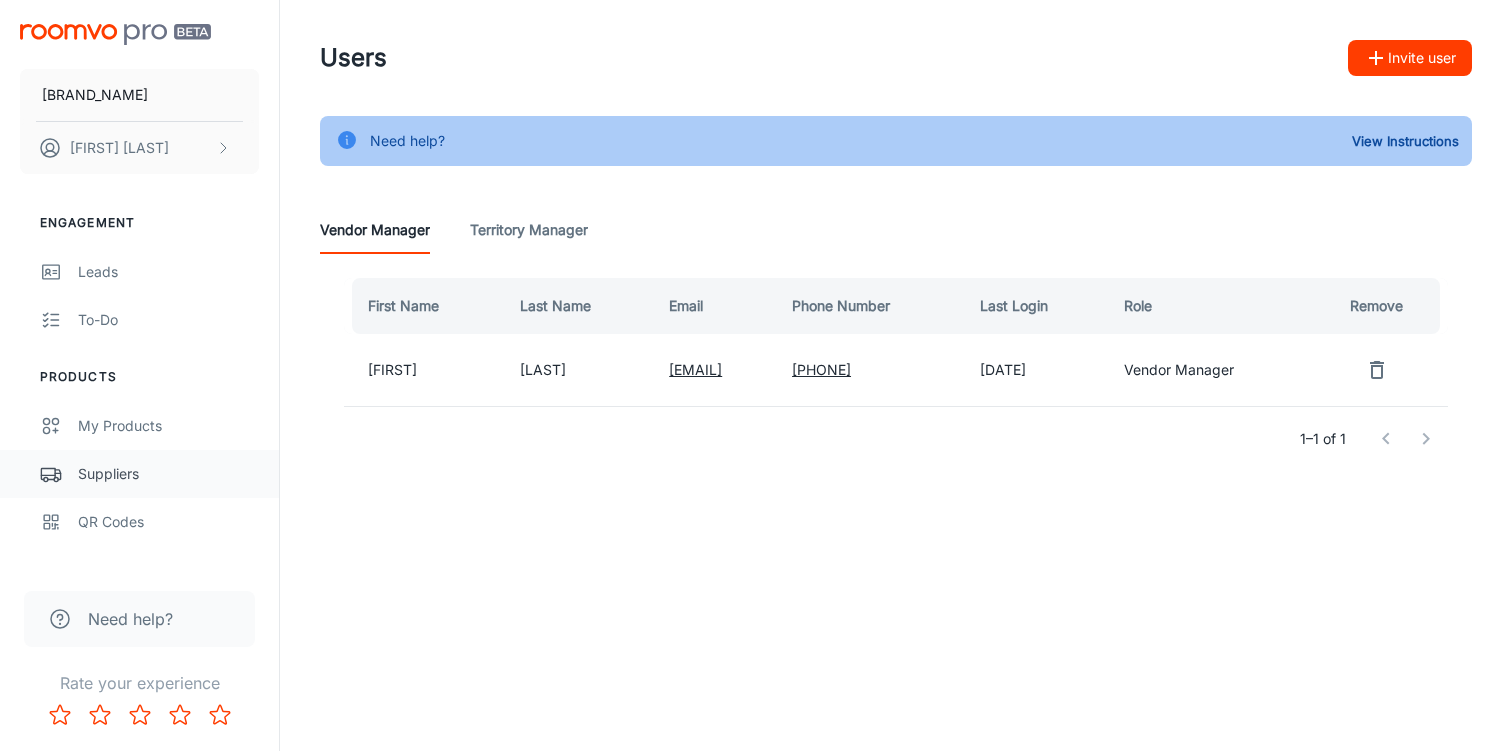 click on "Suppliers" at bounding box center (139, 474) 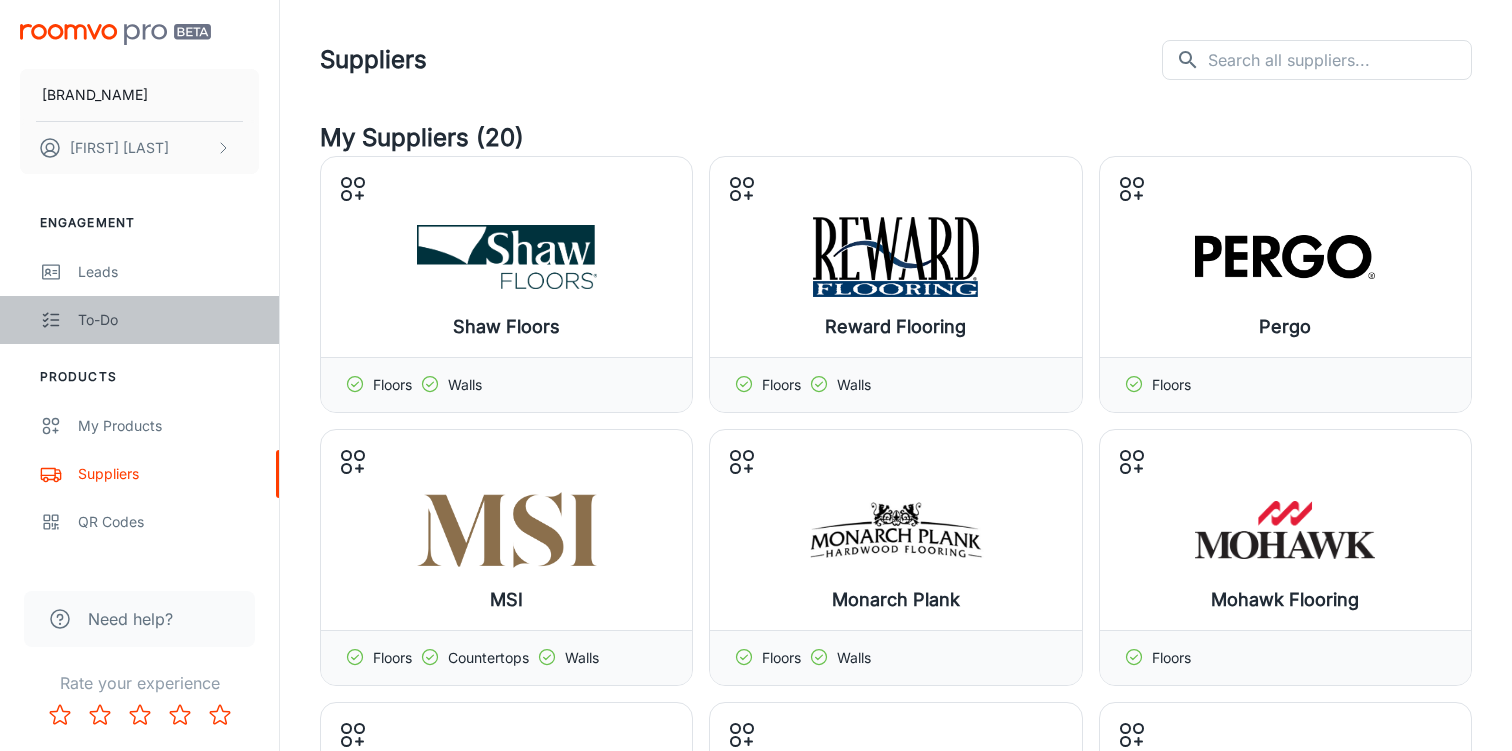 click on "To-do" at bounding box center (168, 320) 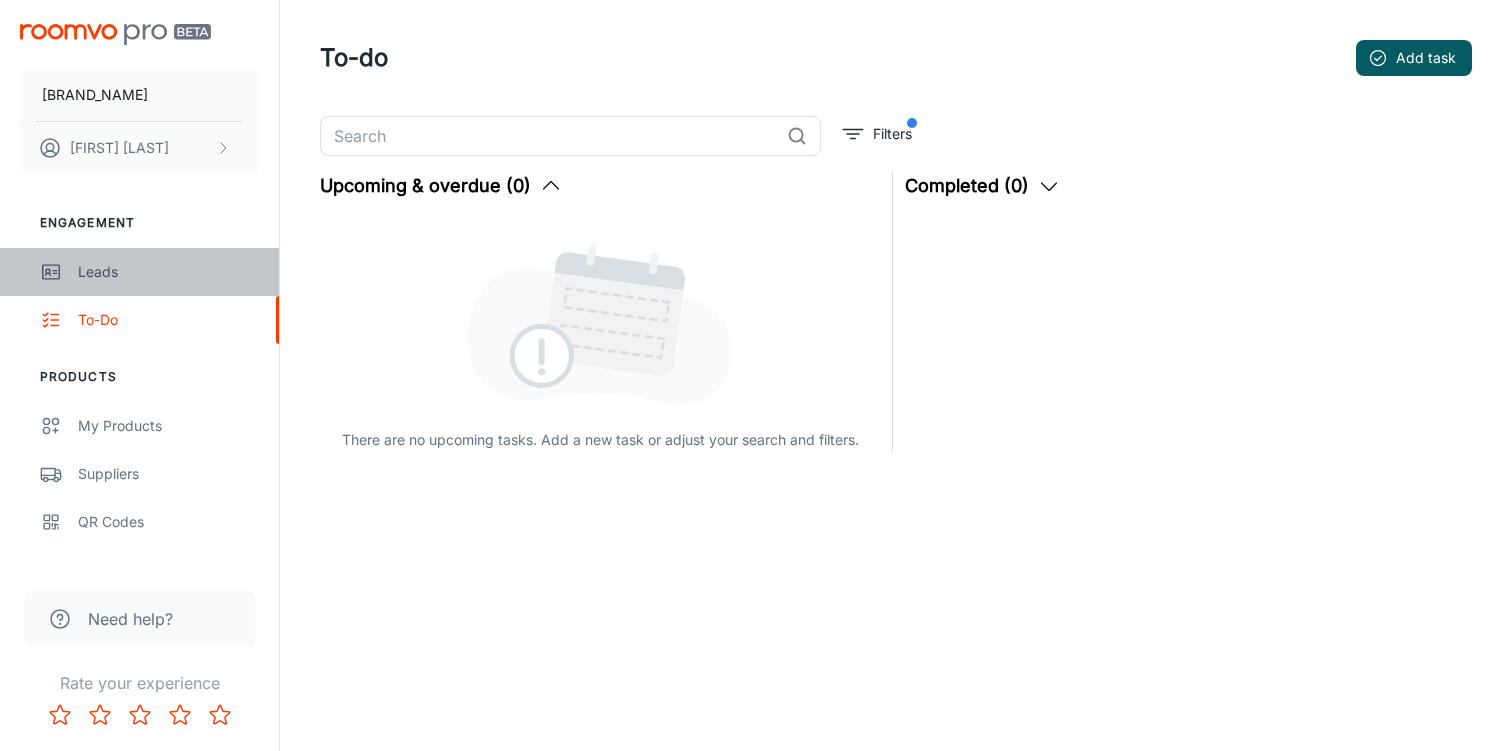 click on "Leads" at bounding box center (168, 272) 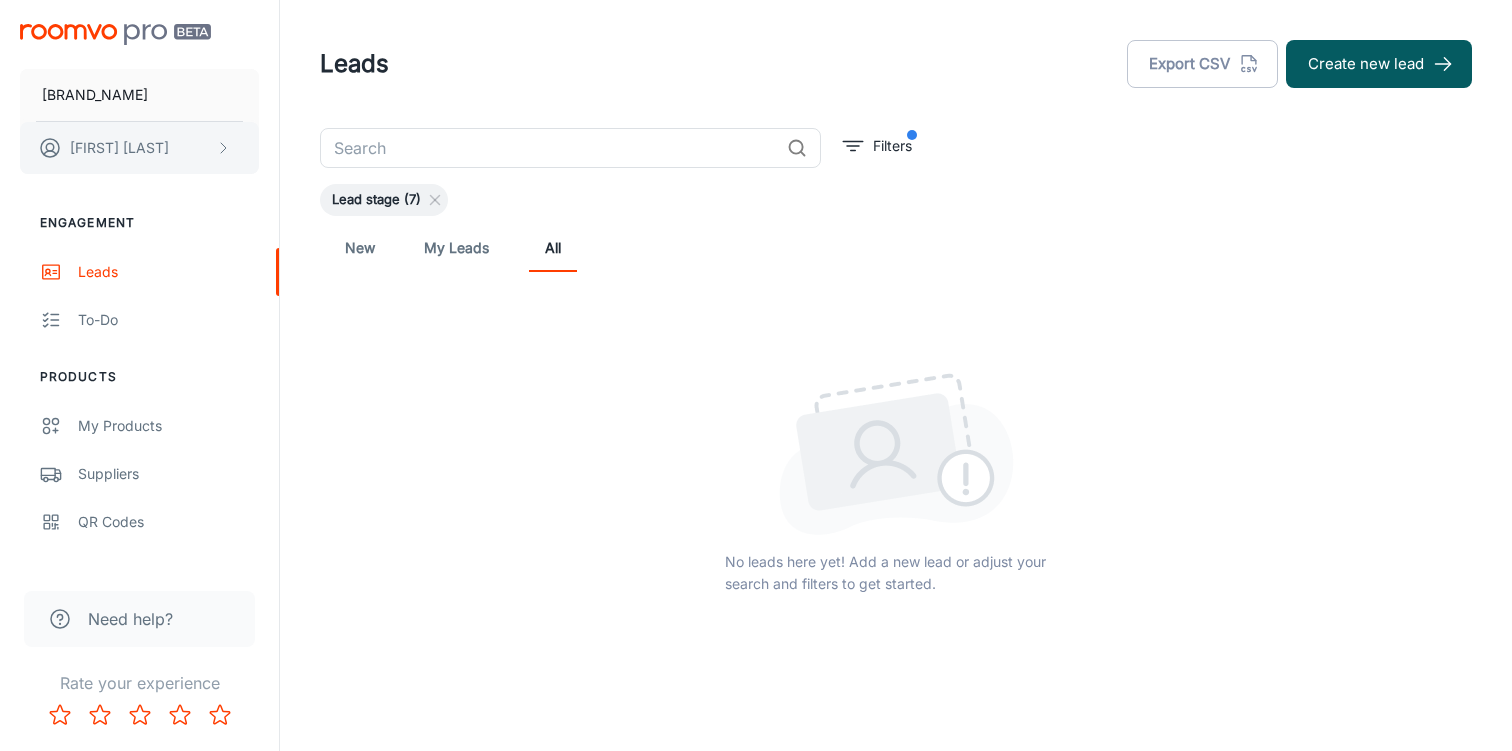 click on "[FIRST]   [LAST]" at bounding box center [139, 148] 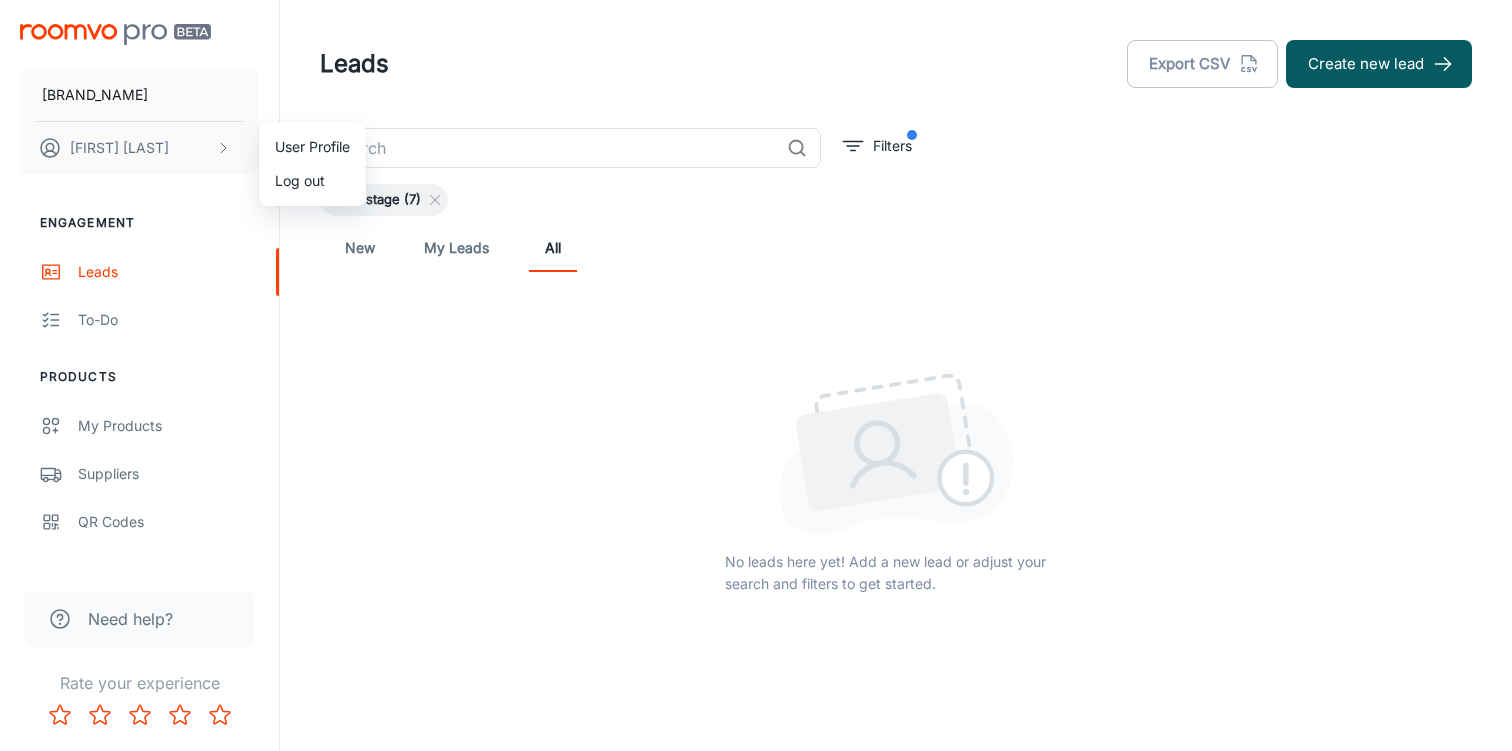 click at bounding box center (756, 375) 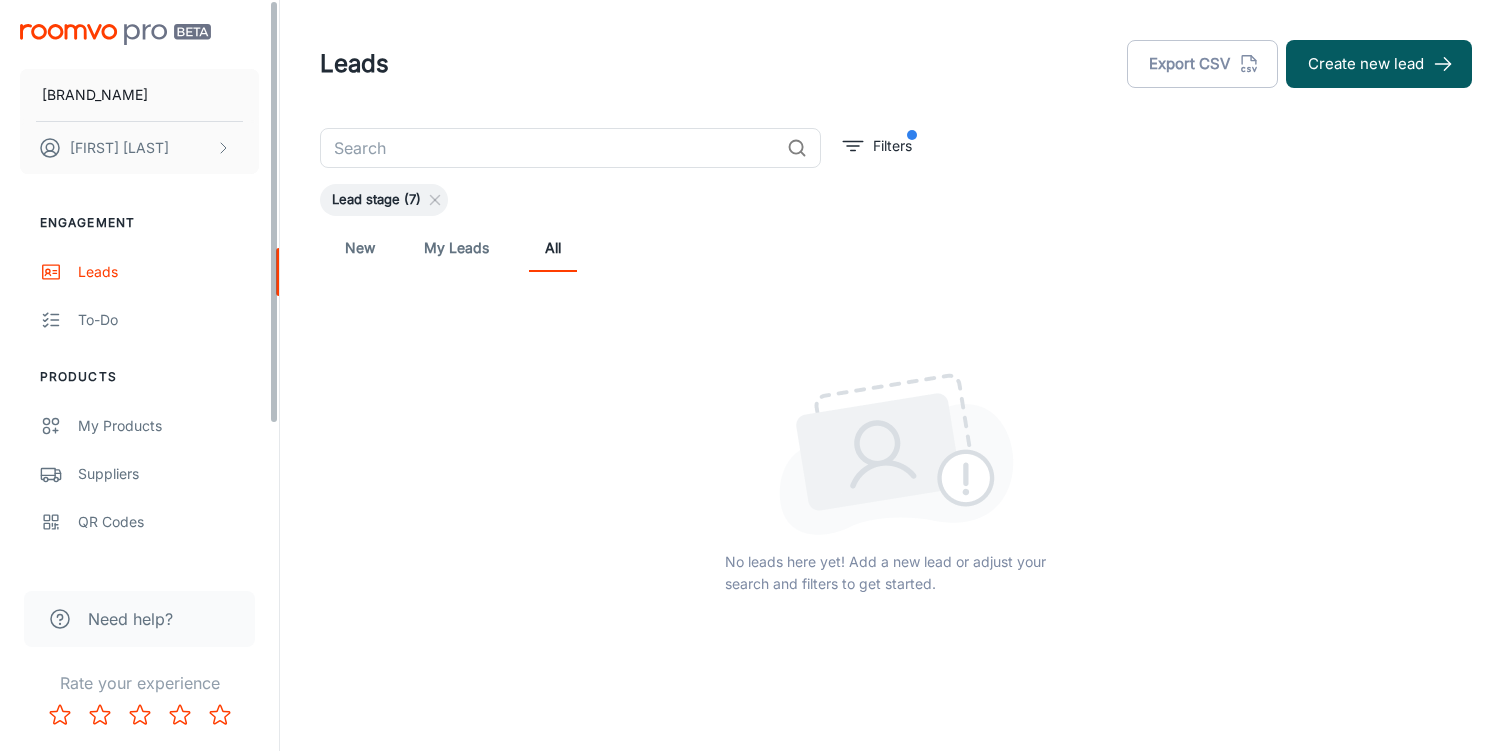 click at bounding box center [115, 34] 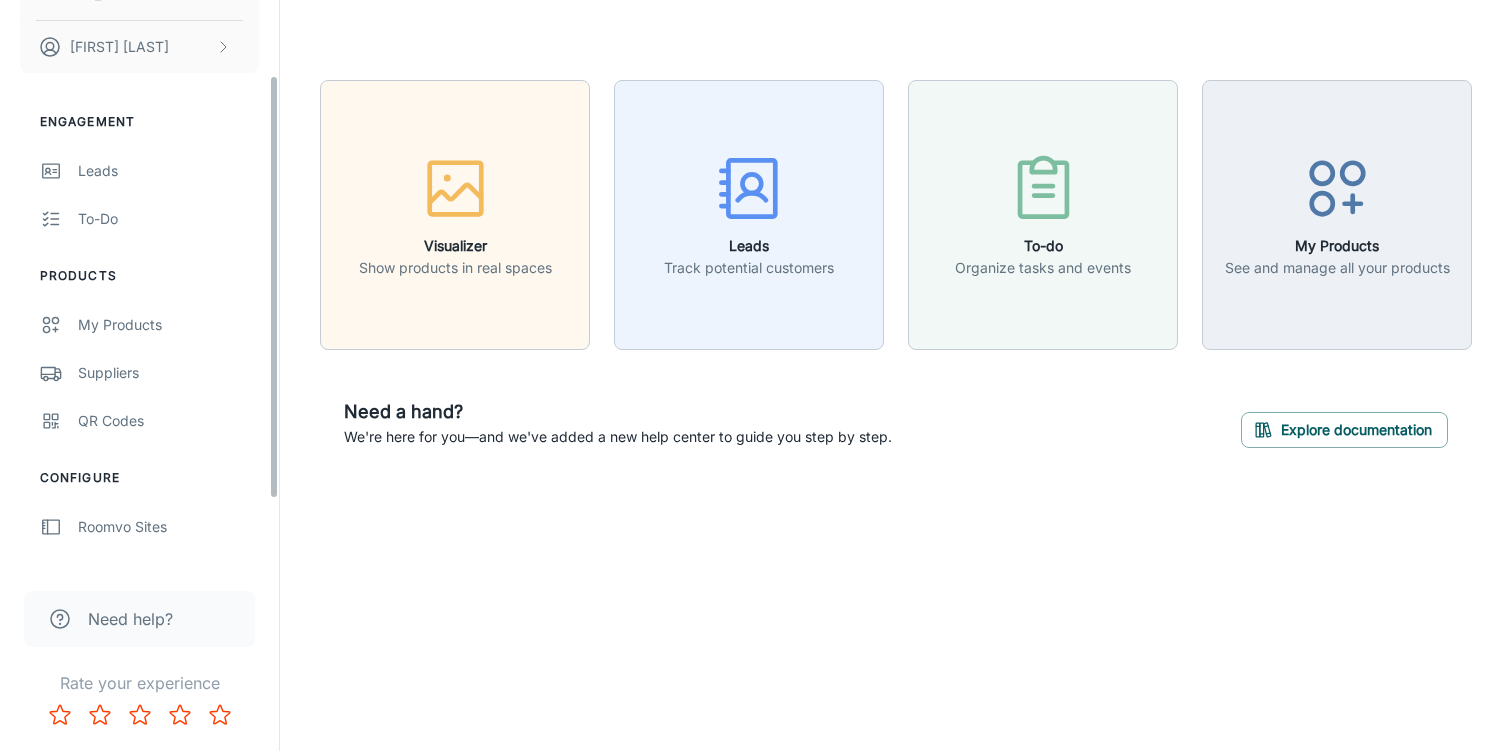 scroll, scrollTop: 191, scrollLeft: 0, axis: vertical 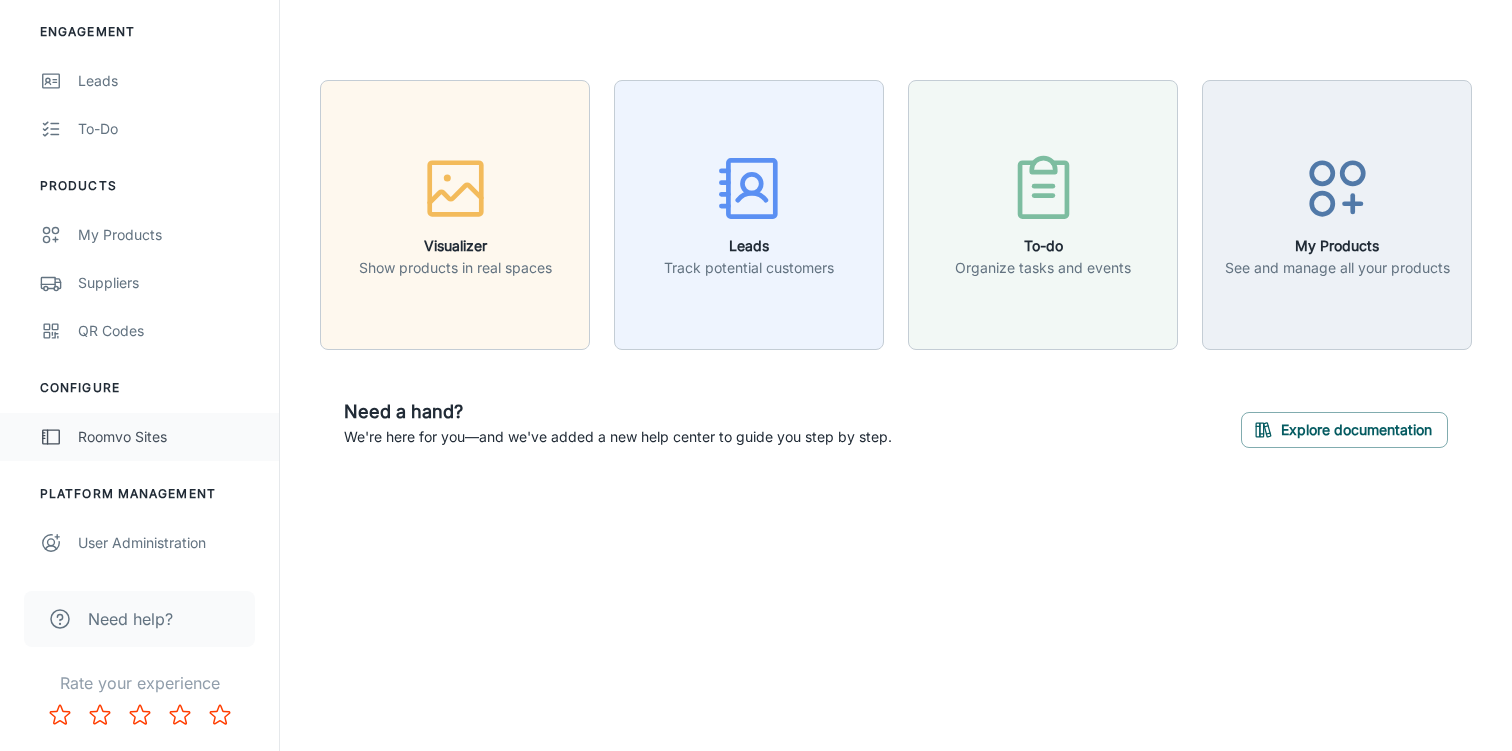 click on "Roomvo Sites" at bounding box center (139, 437) 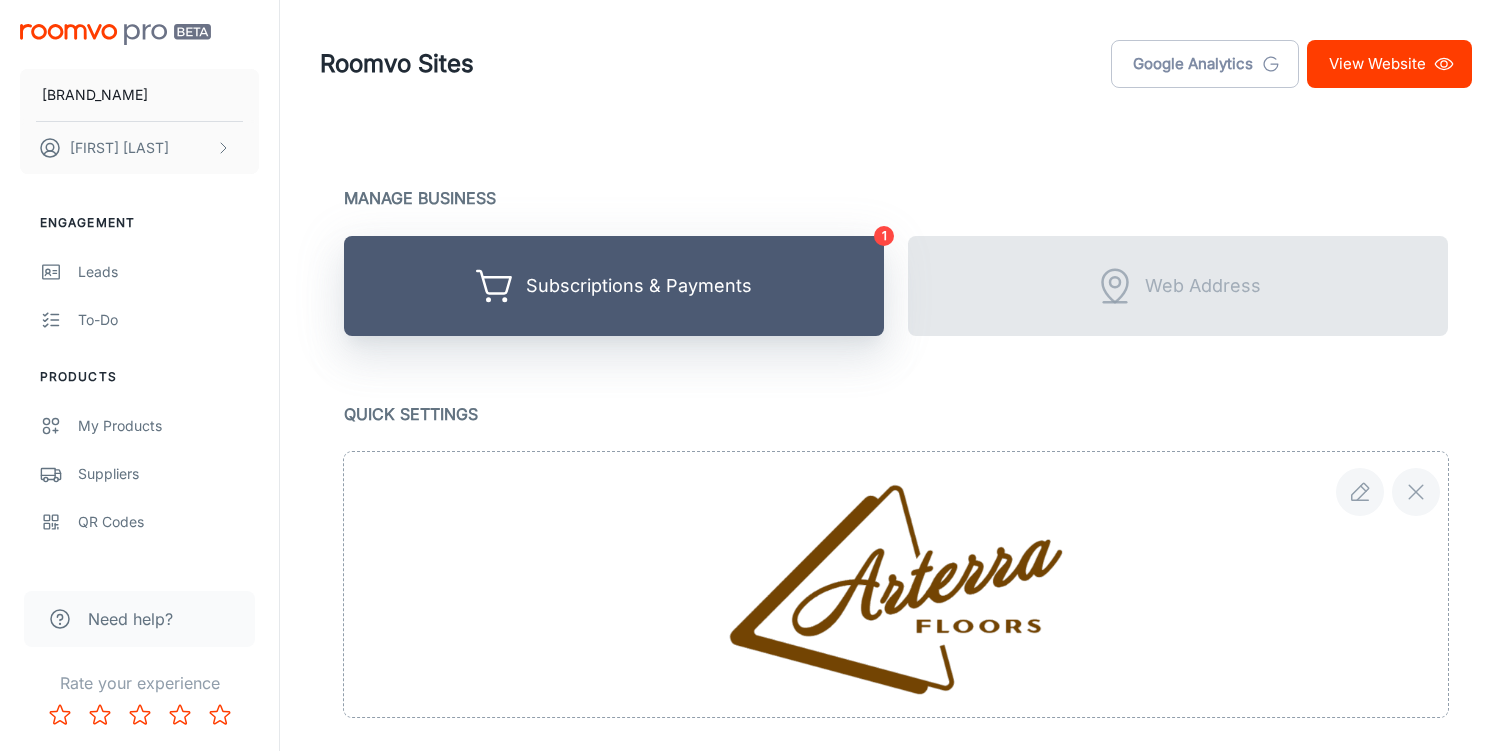 click on "Subscriptions & Payments" at bounding box center (639, 286) 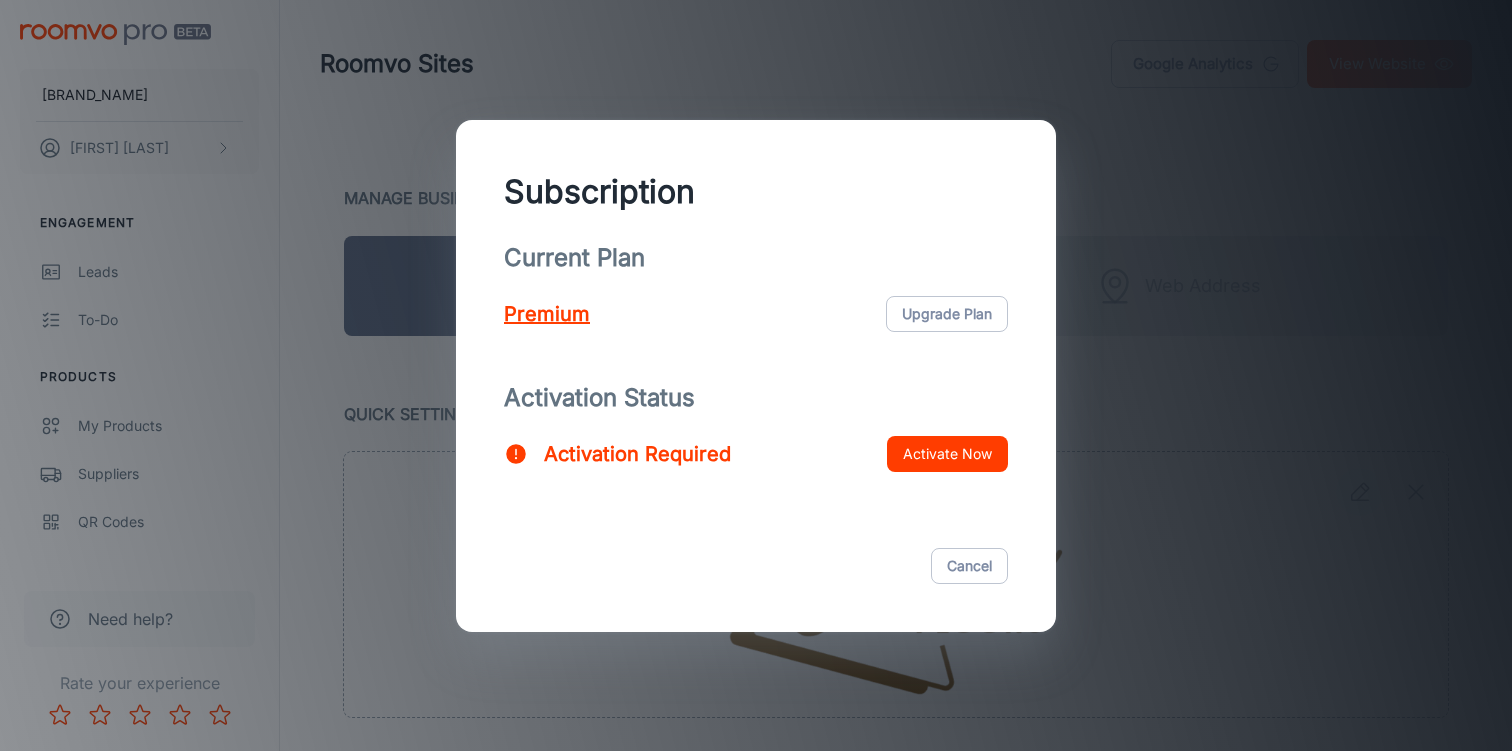 click on "Activate Now" at bounding box center (947, 454) 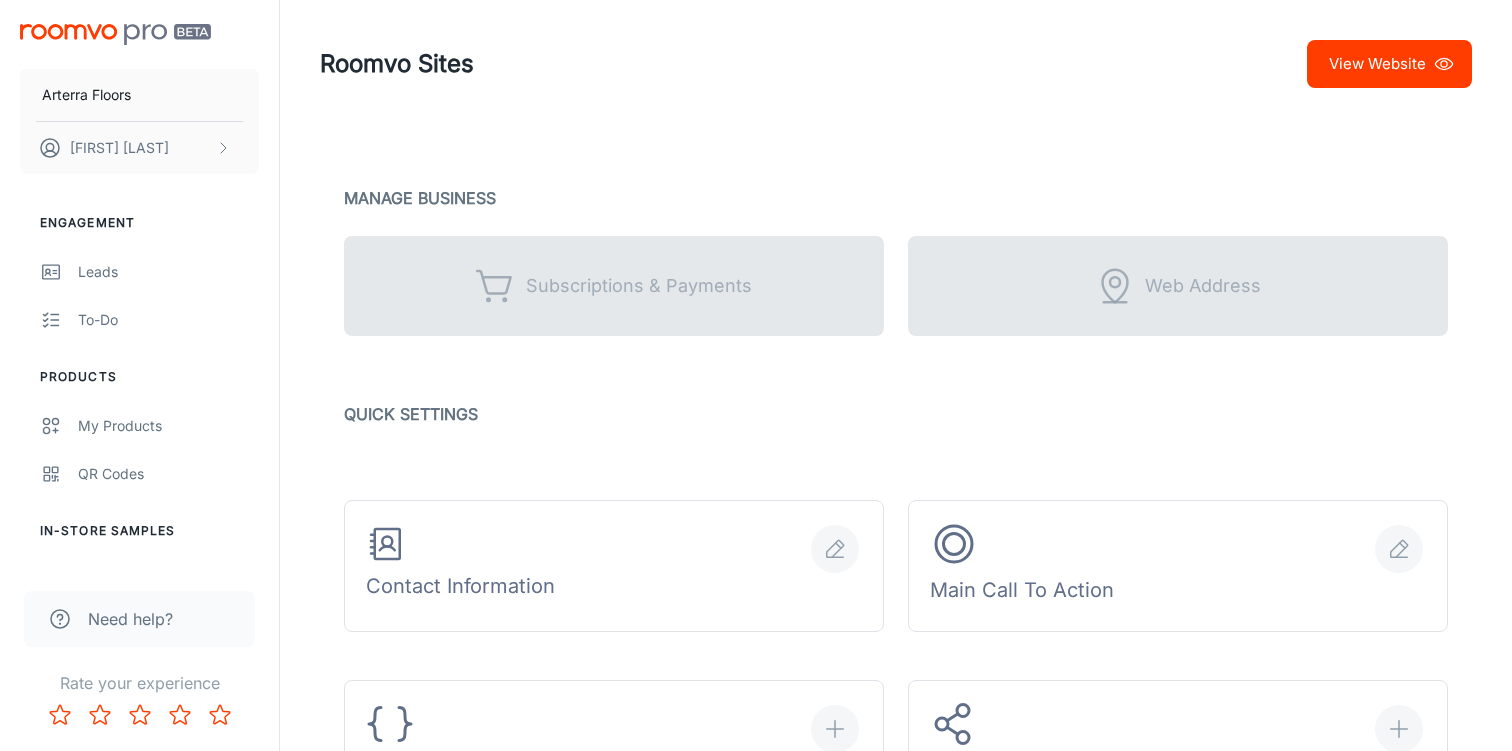scroll, scrollTop: 0, scrollLeft: 0, axis: both 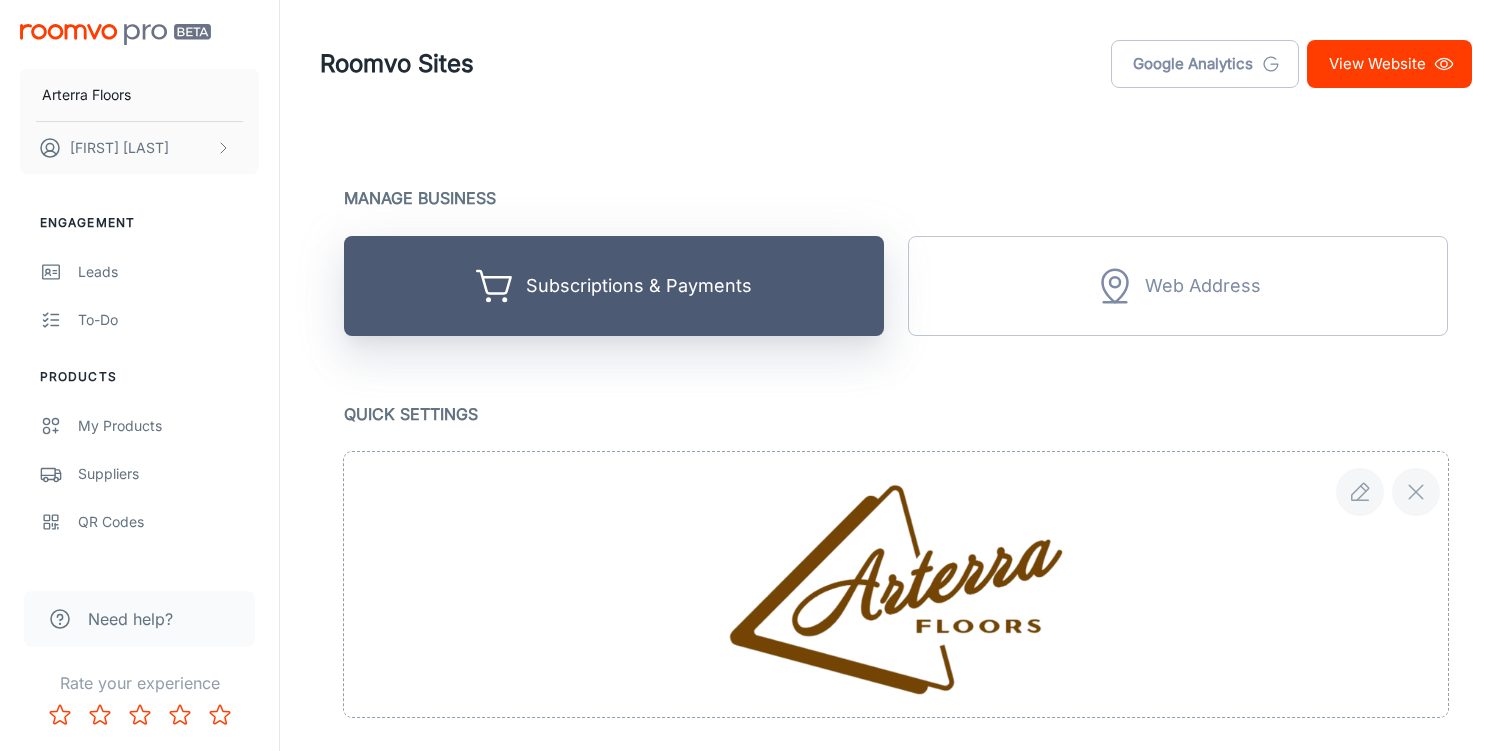 click on "Subscriptions & Payments" at bounding box center (614, 286) 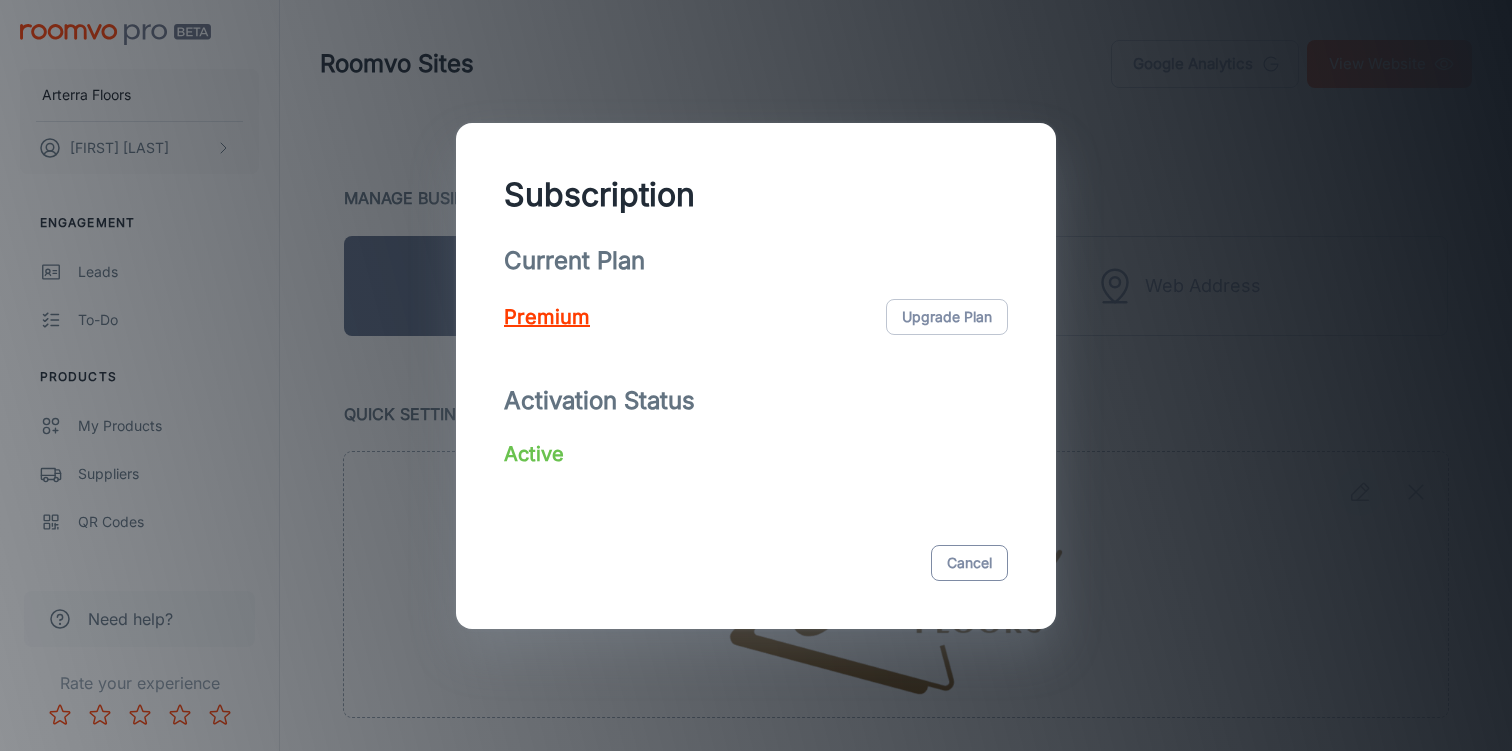 click on "Cancel" at bounding box center [969, 563] 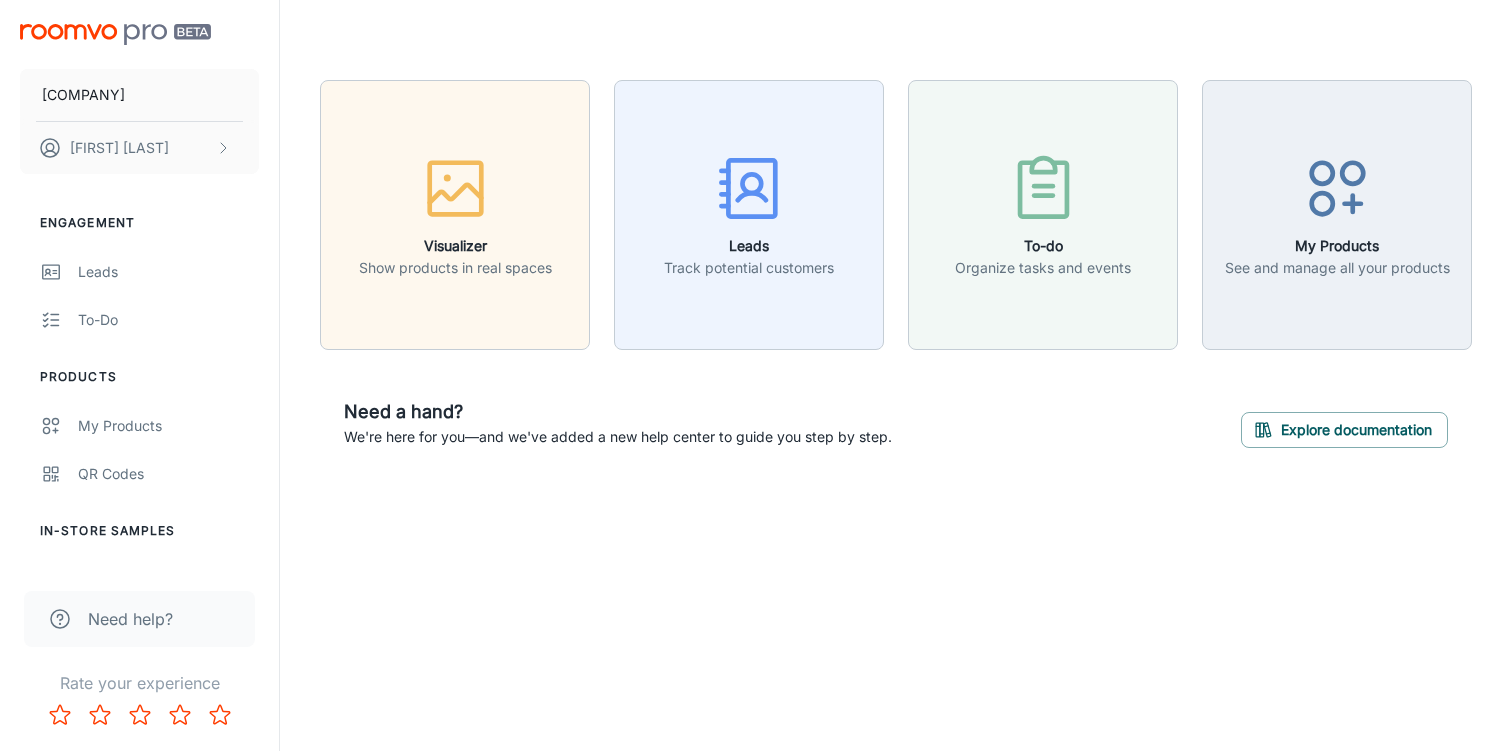 scroll, scrollTop: 0, scrollLeft: 0, axis: both 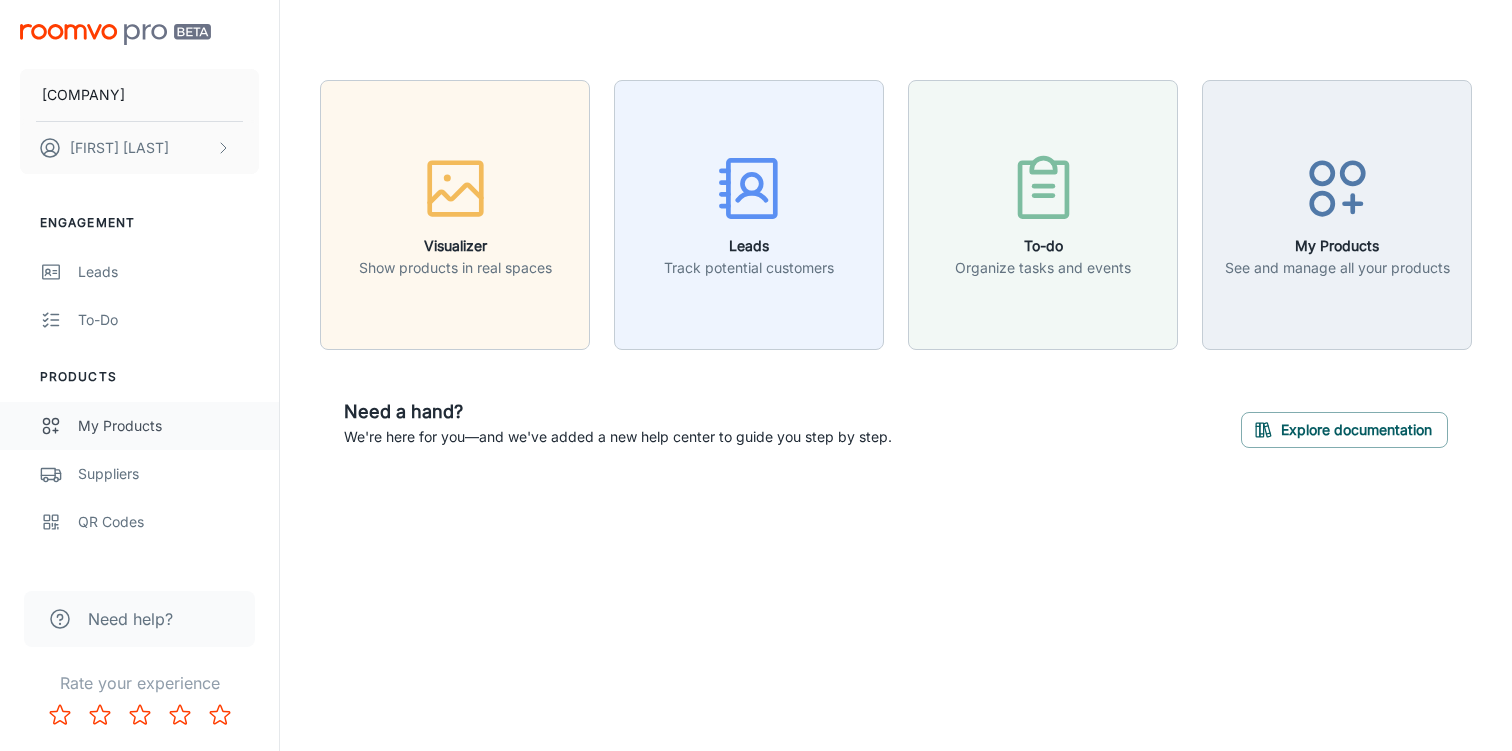 click on "My Products" at bounding box center (139, 426) 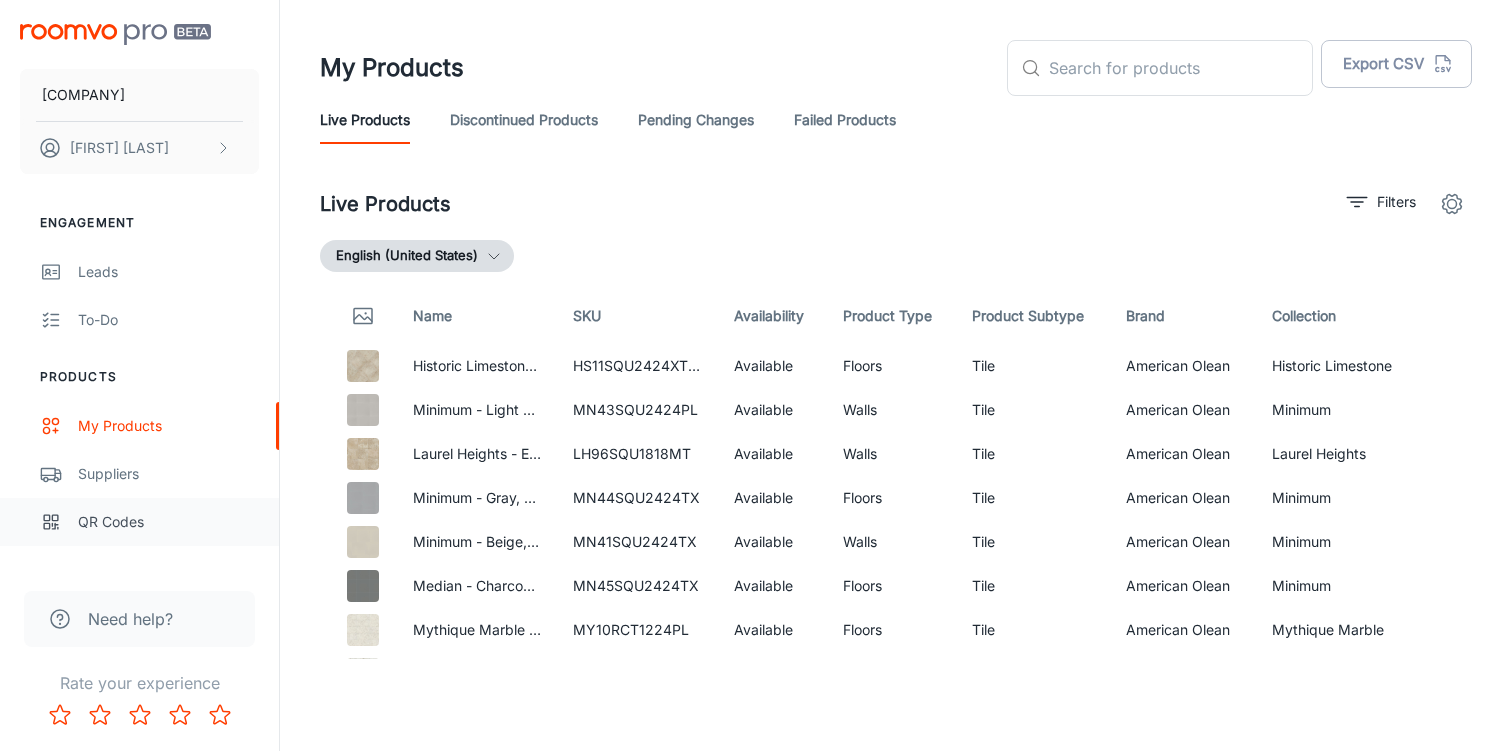 scroll, scrollTop: 191, scrollLeft: 0, axis: vertical 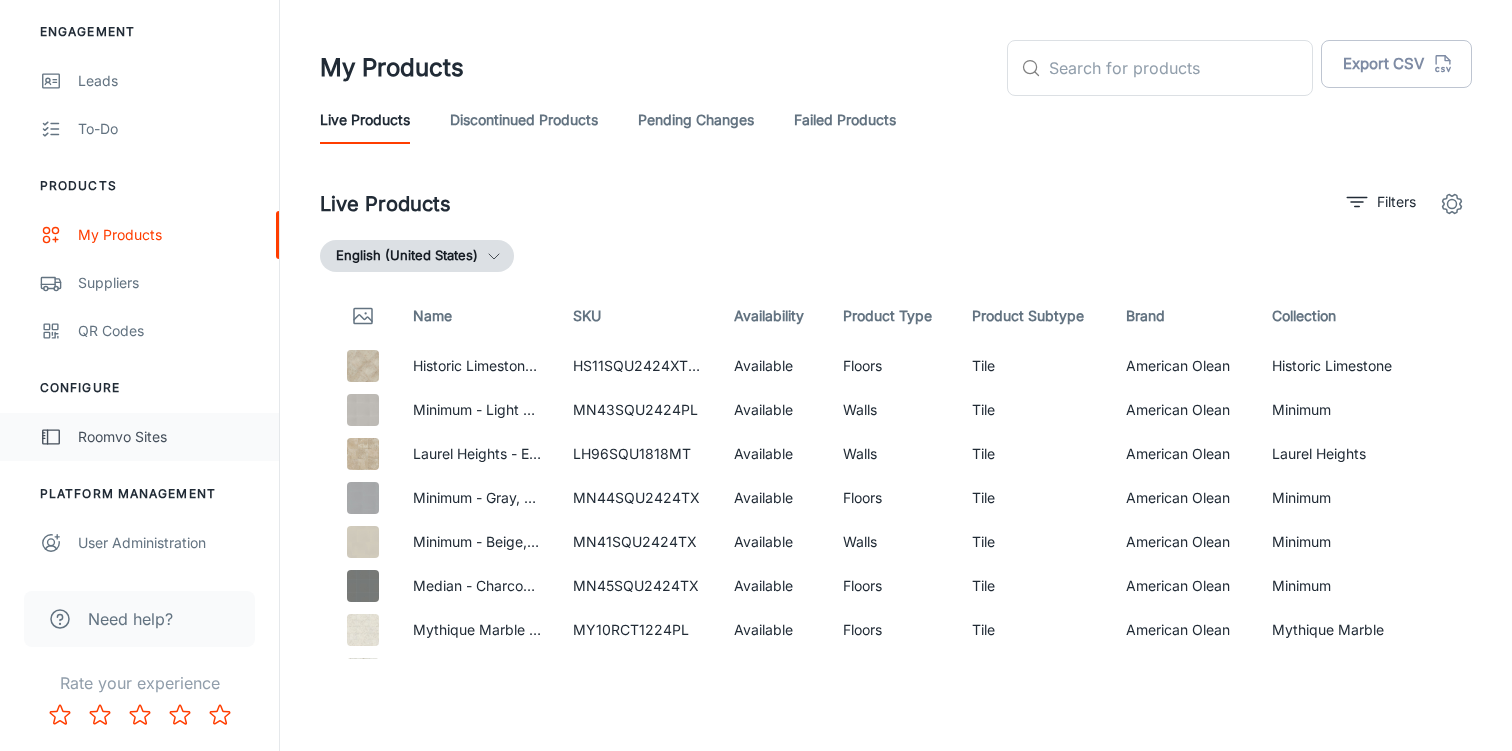 click on "Roomvo Sites" at bounding box center (139, 437) 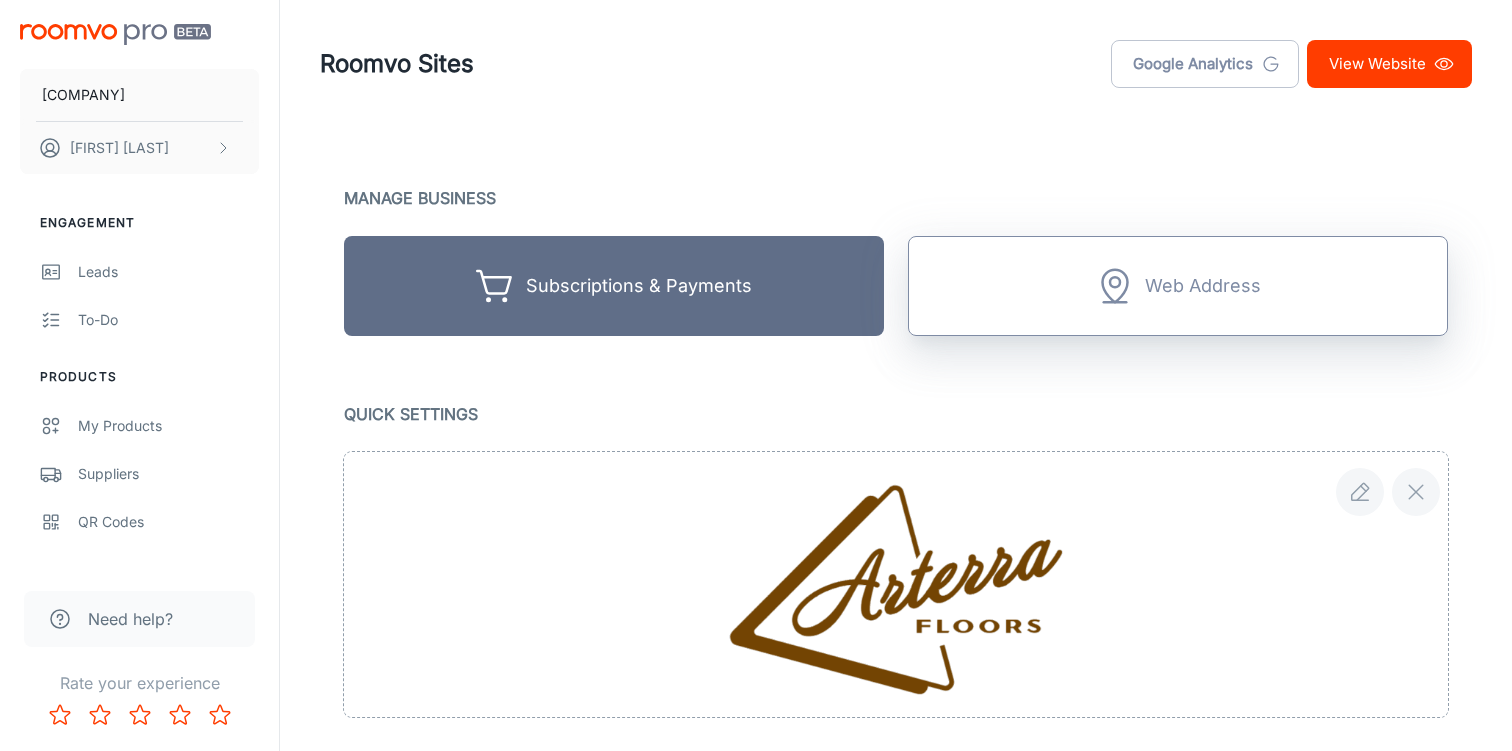 click on "Web Address" at bounding box center (1178, 286) 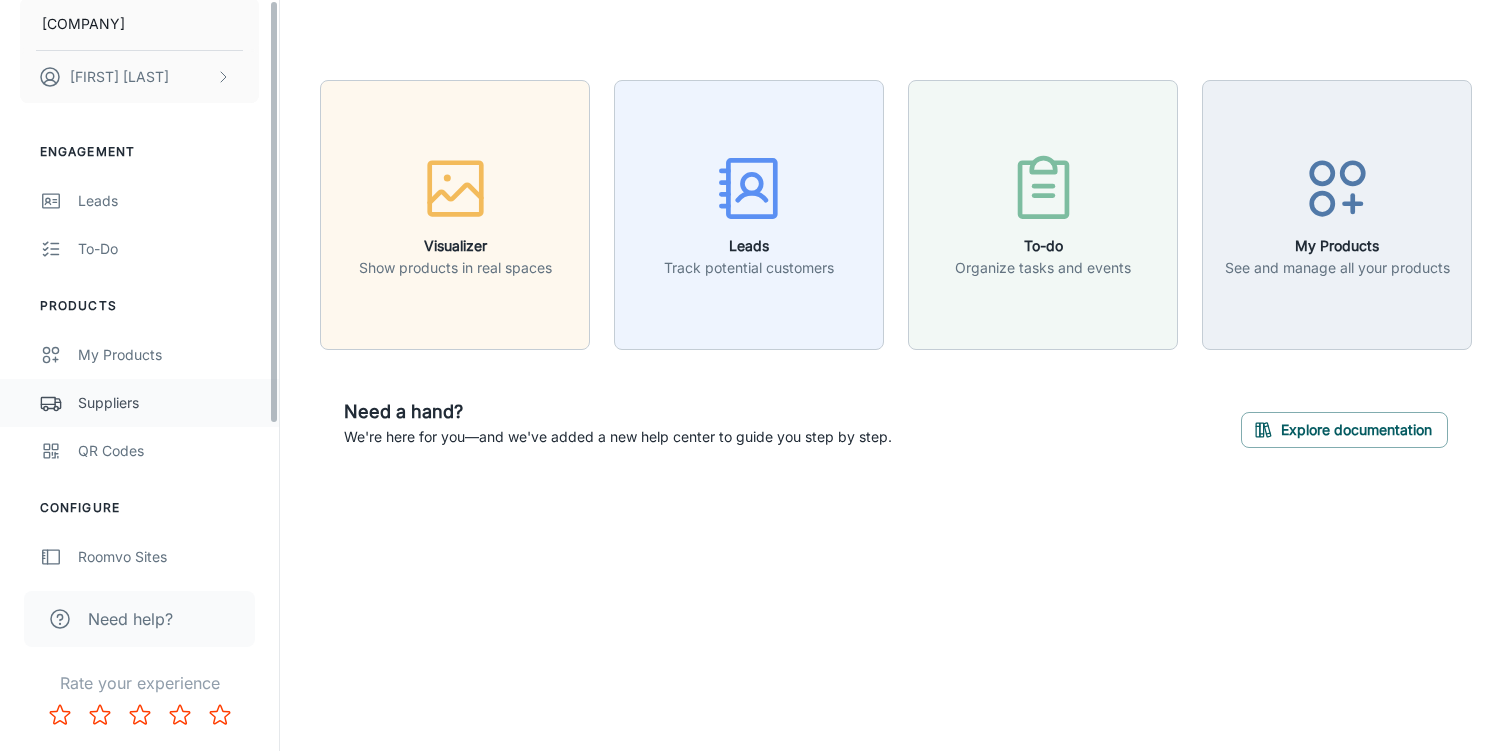 scroll, scrollTop: 191, scrollLeft: 0, axis: vertical 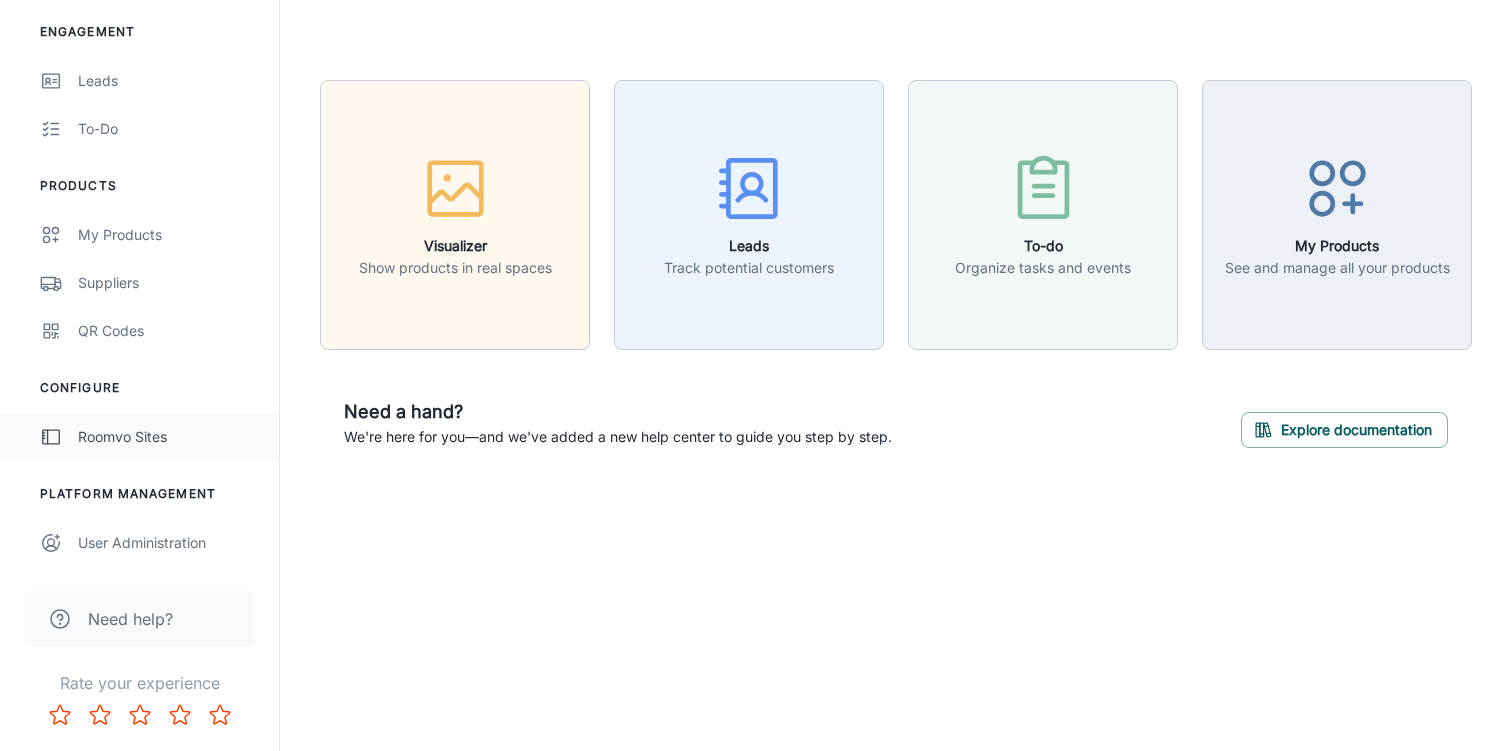 click on "Roomvo Sites" at bounding box center (168, 437) 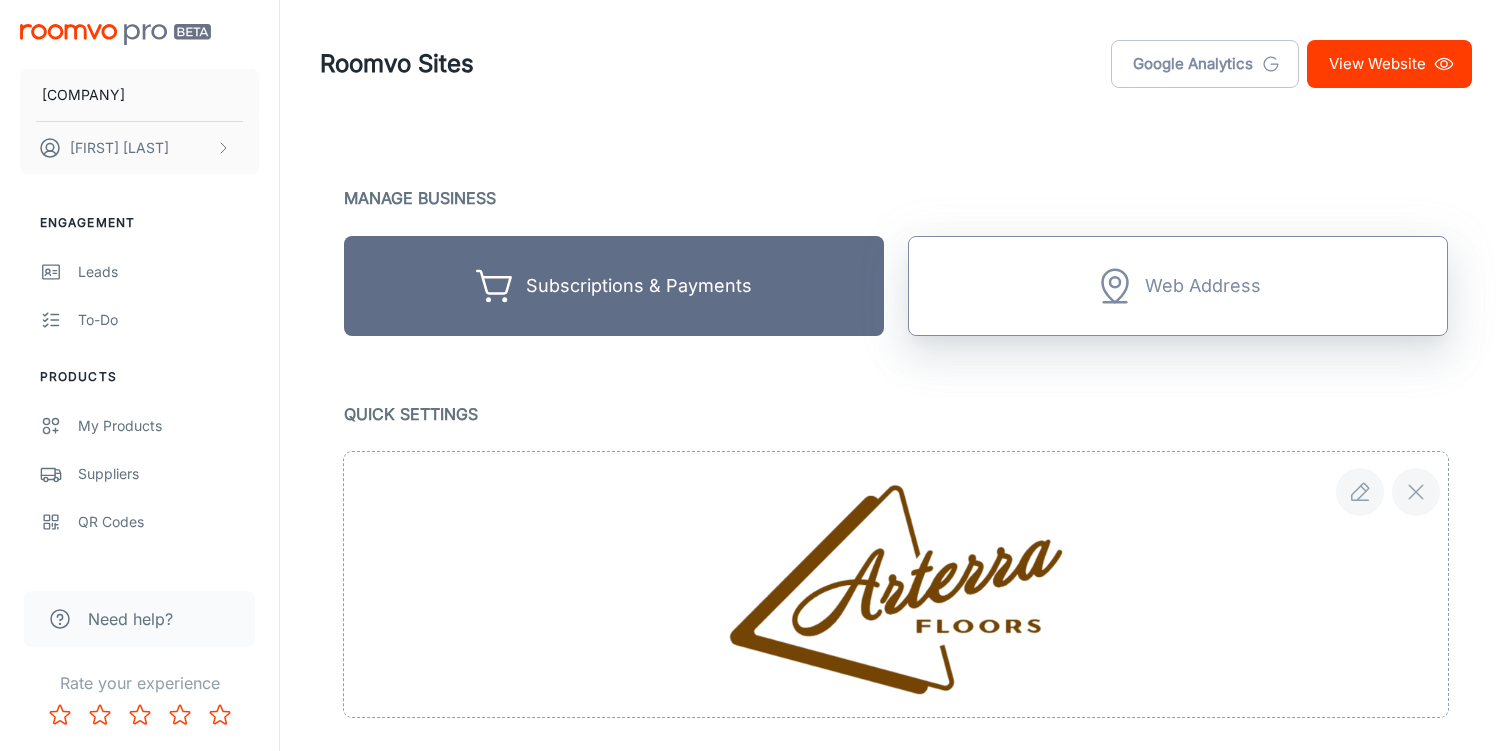 click on "Web Address" at bounding box center [1178, 286] 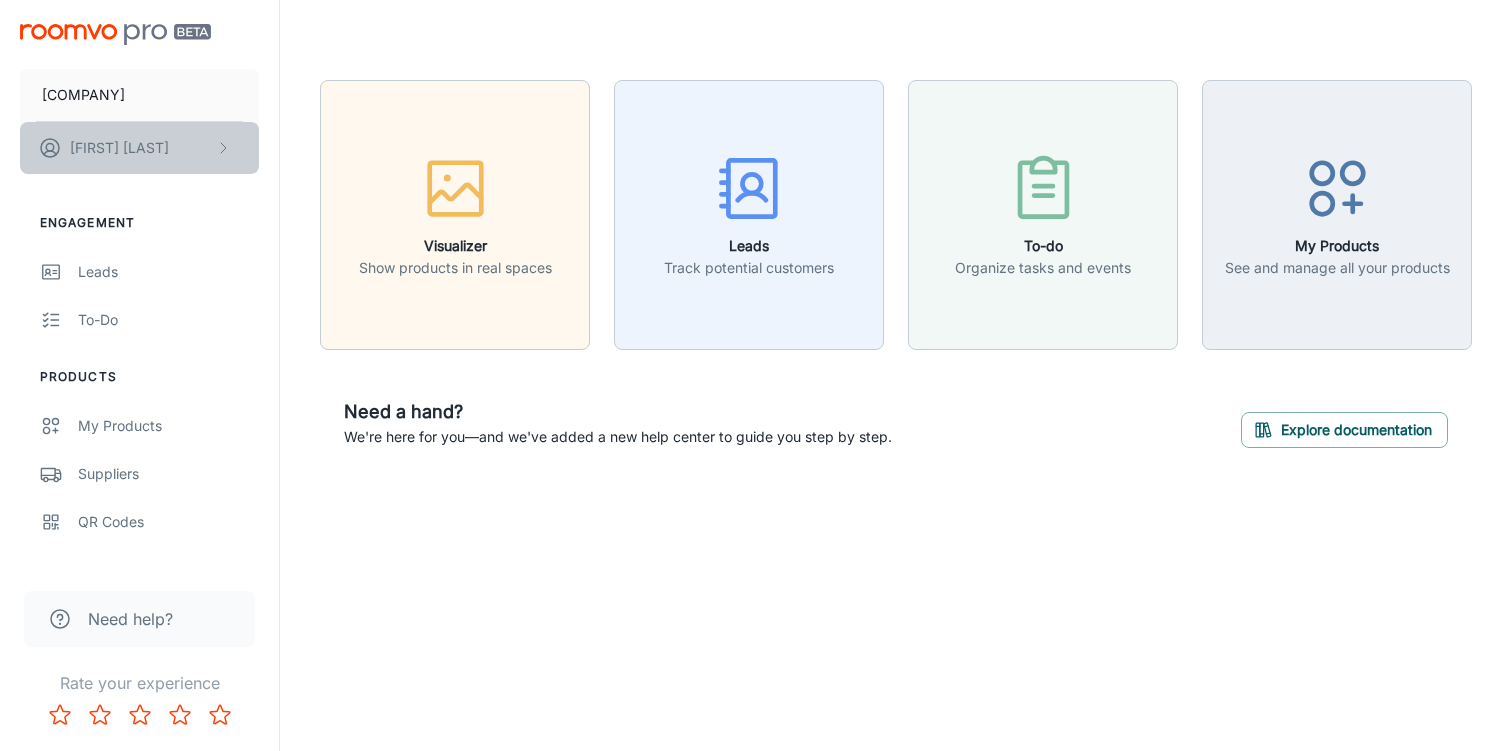click on "[FIRST]   [LAST]" at bounding box center [119, 148] 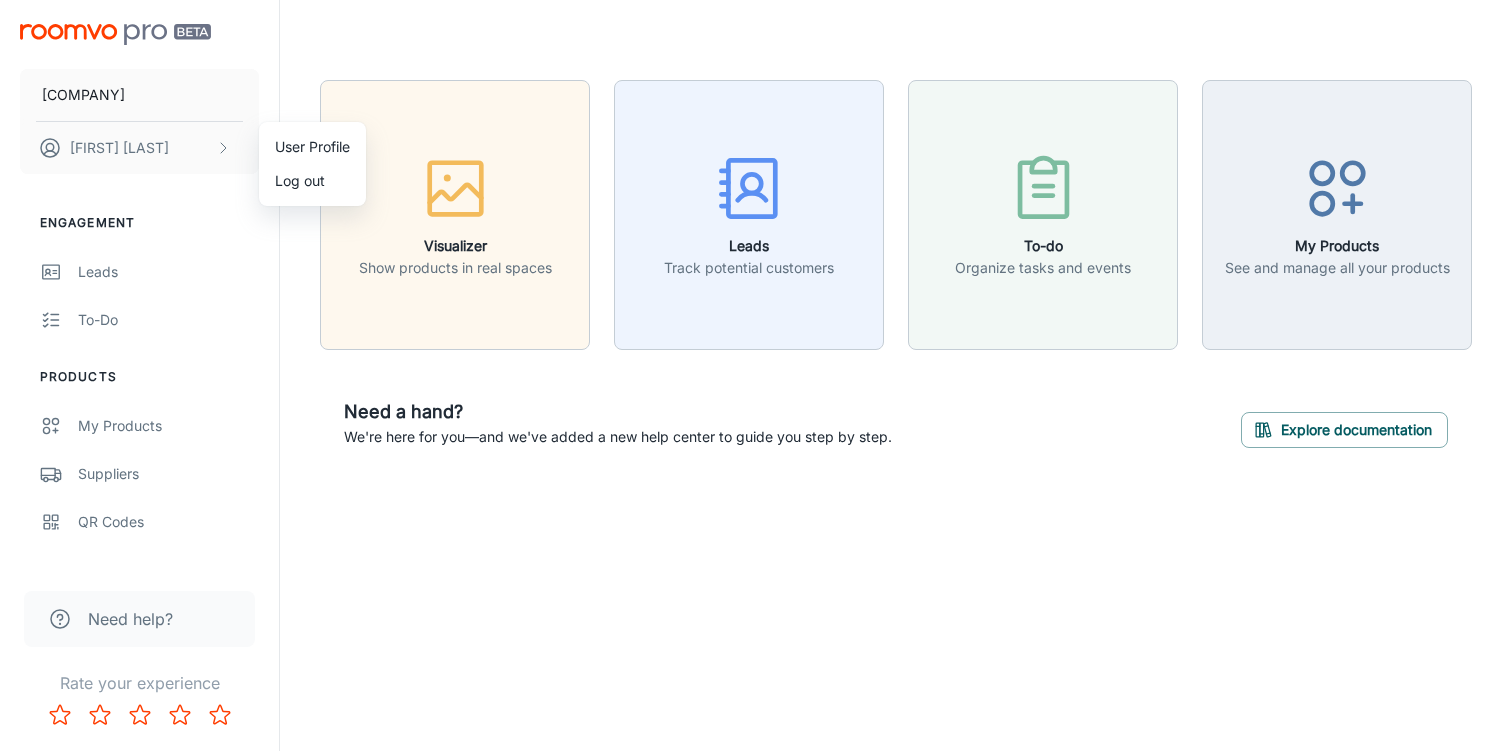 click at bounding box center (756, 375) 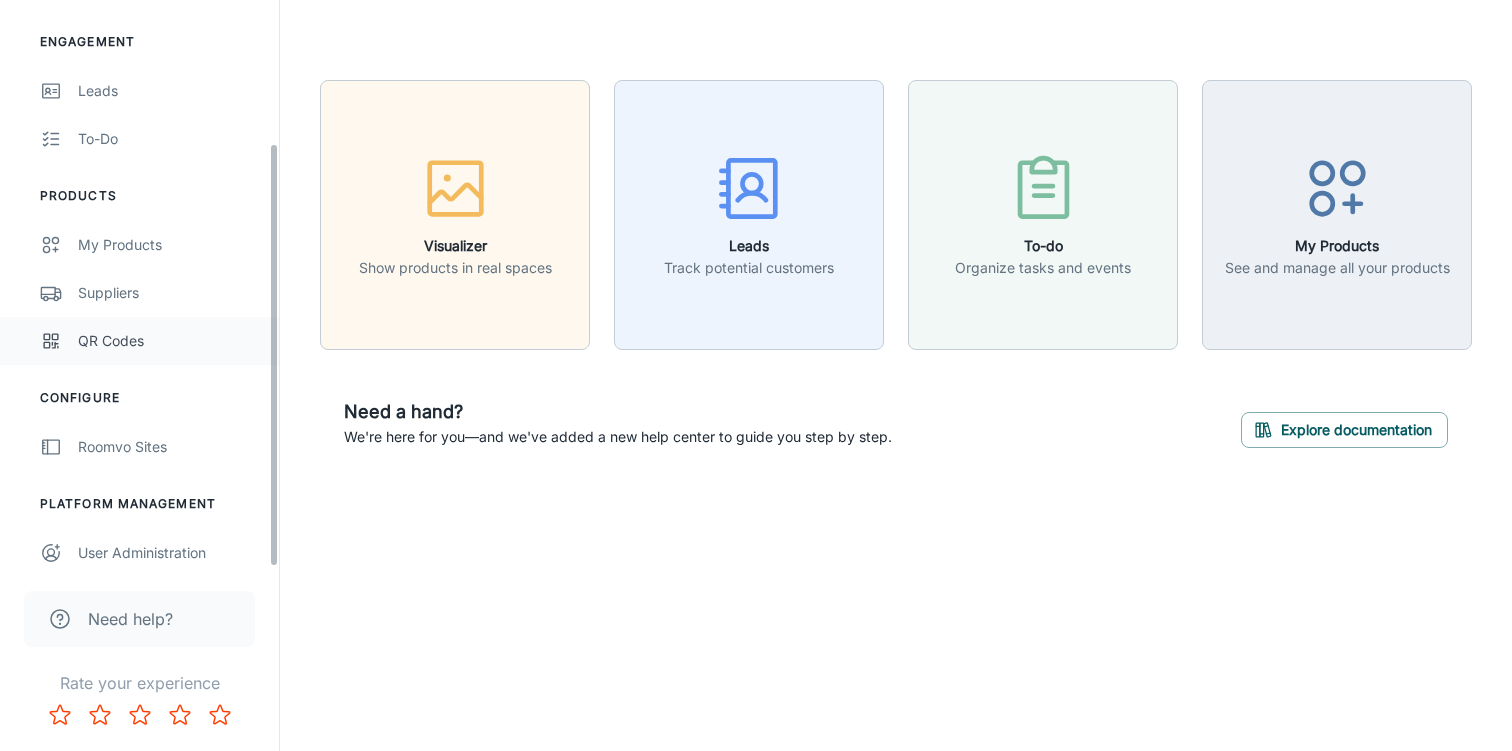 scroll, scrollTop: 191, scrollLeft: 0, axis: vertical 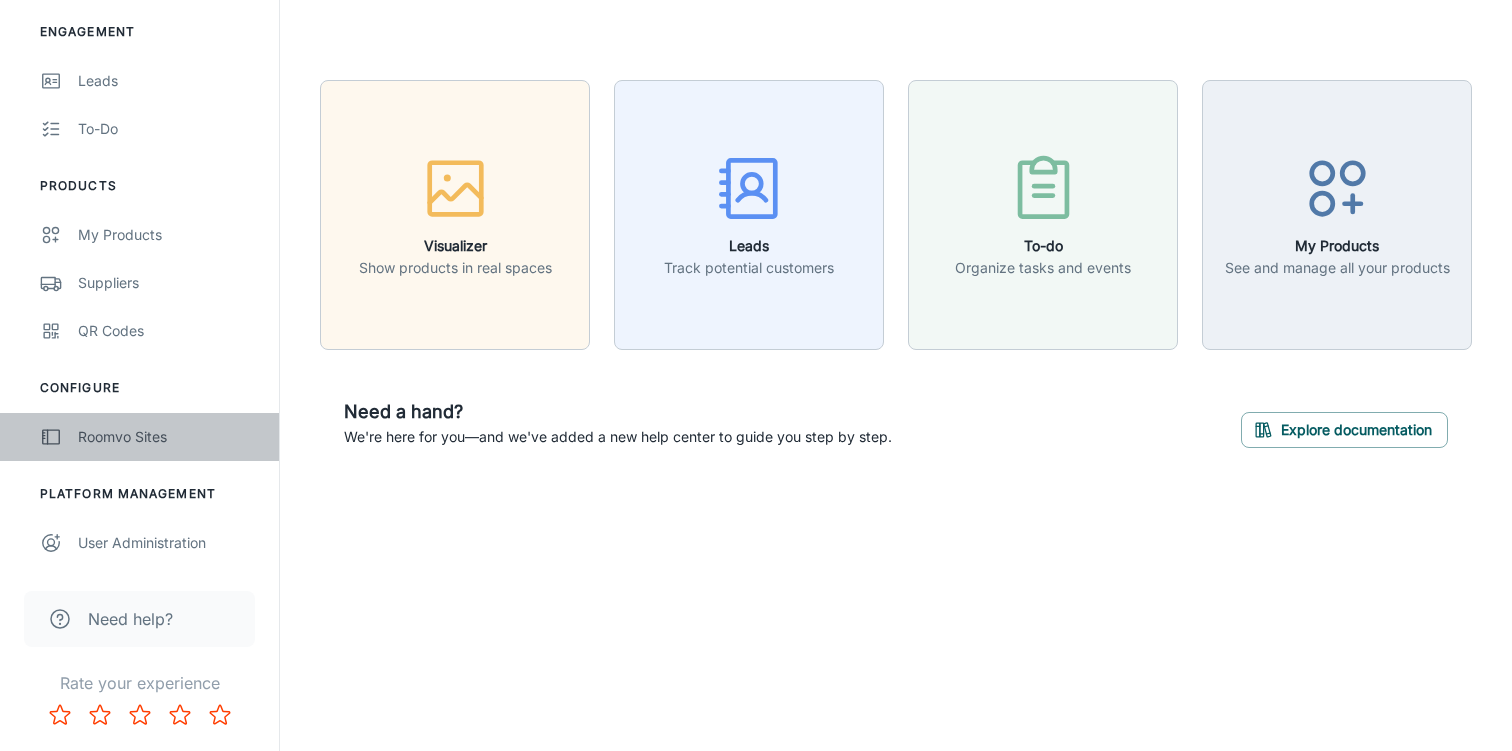 click on "Roomvo Sites" at bounding box center (168, 437) 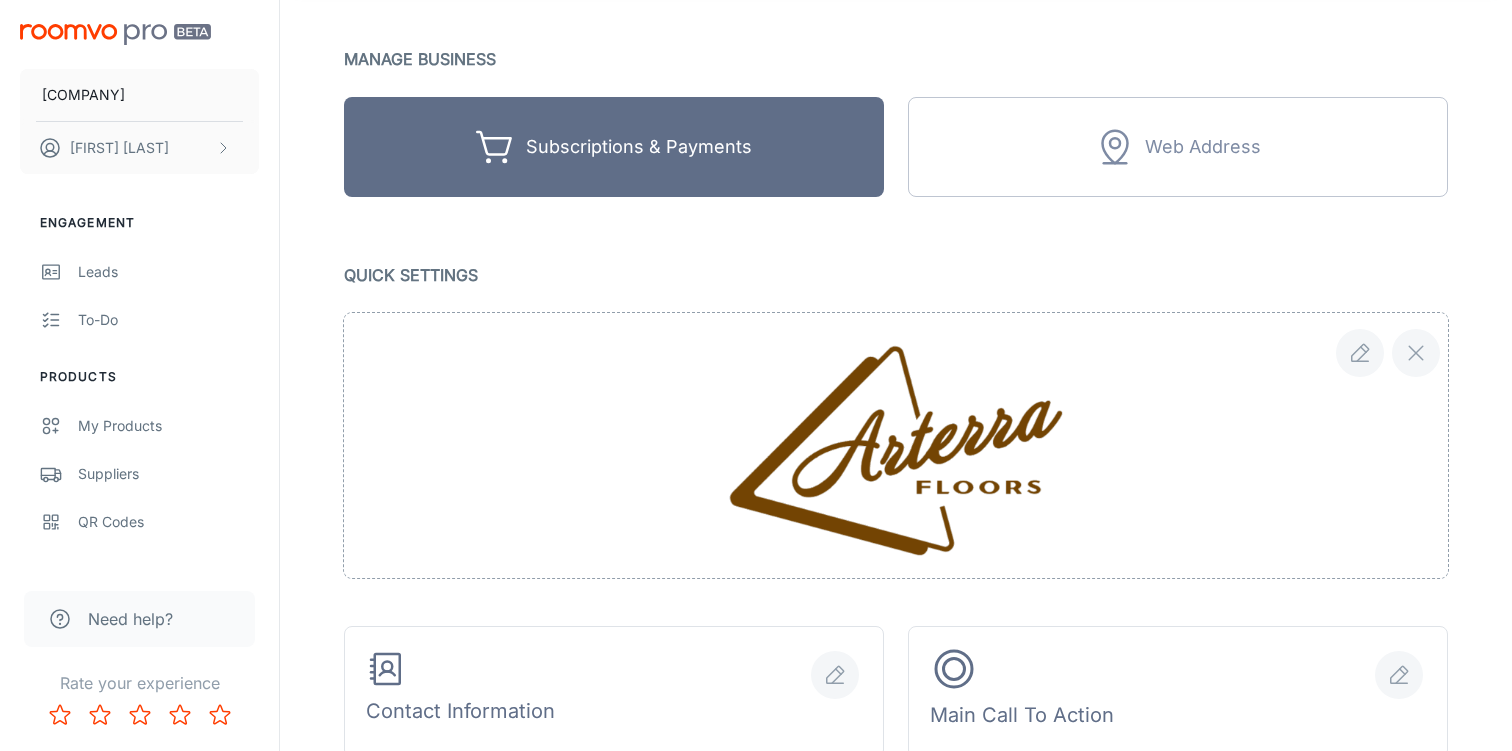 scroll, scrollTop: 178, scrollLeft: 0, axis: vertical 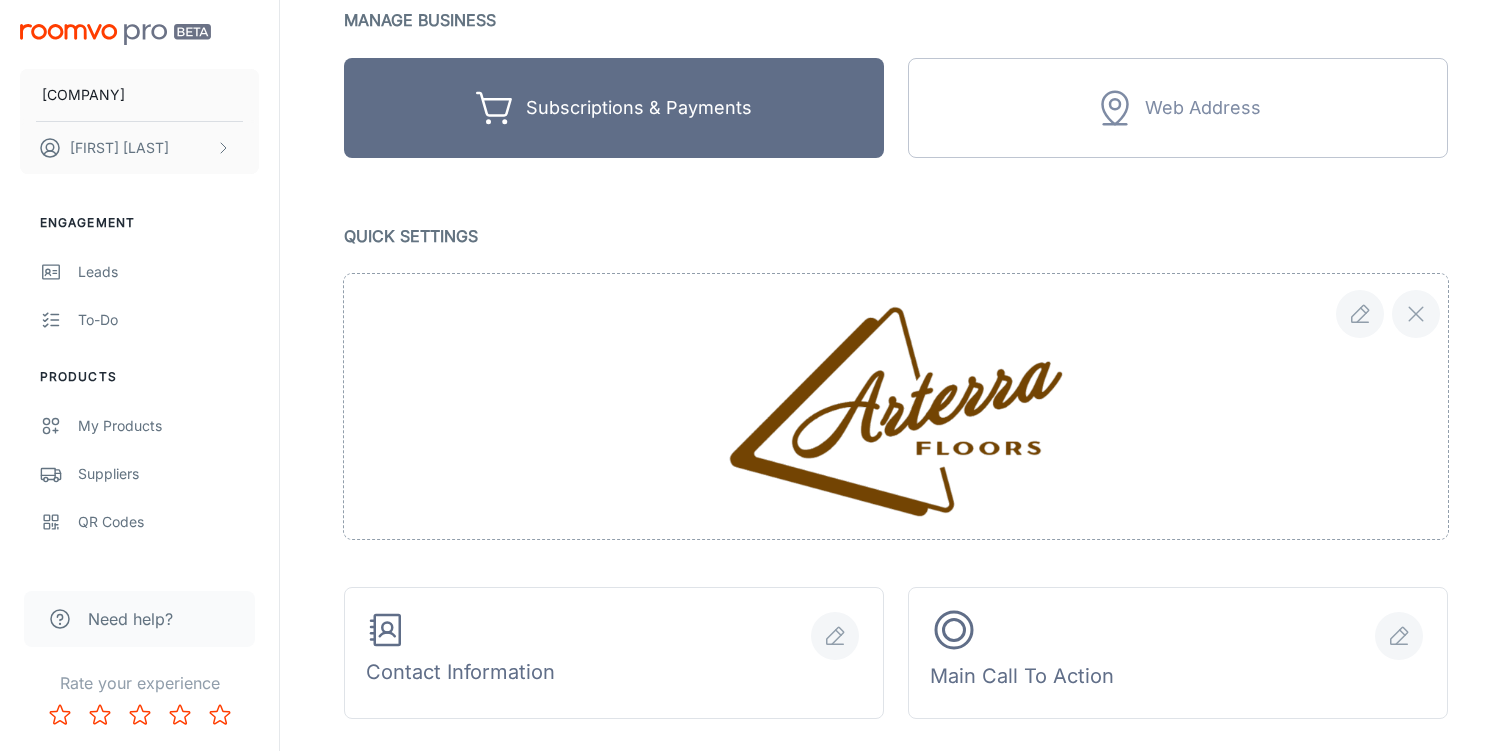 click at bounding box center (896, 406) 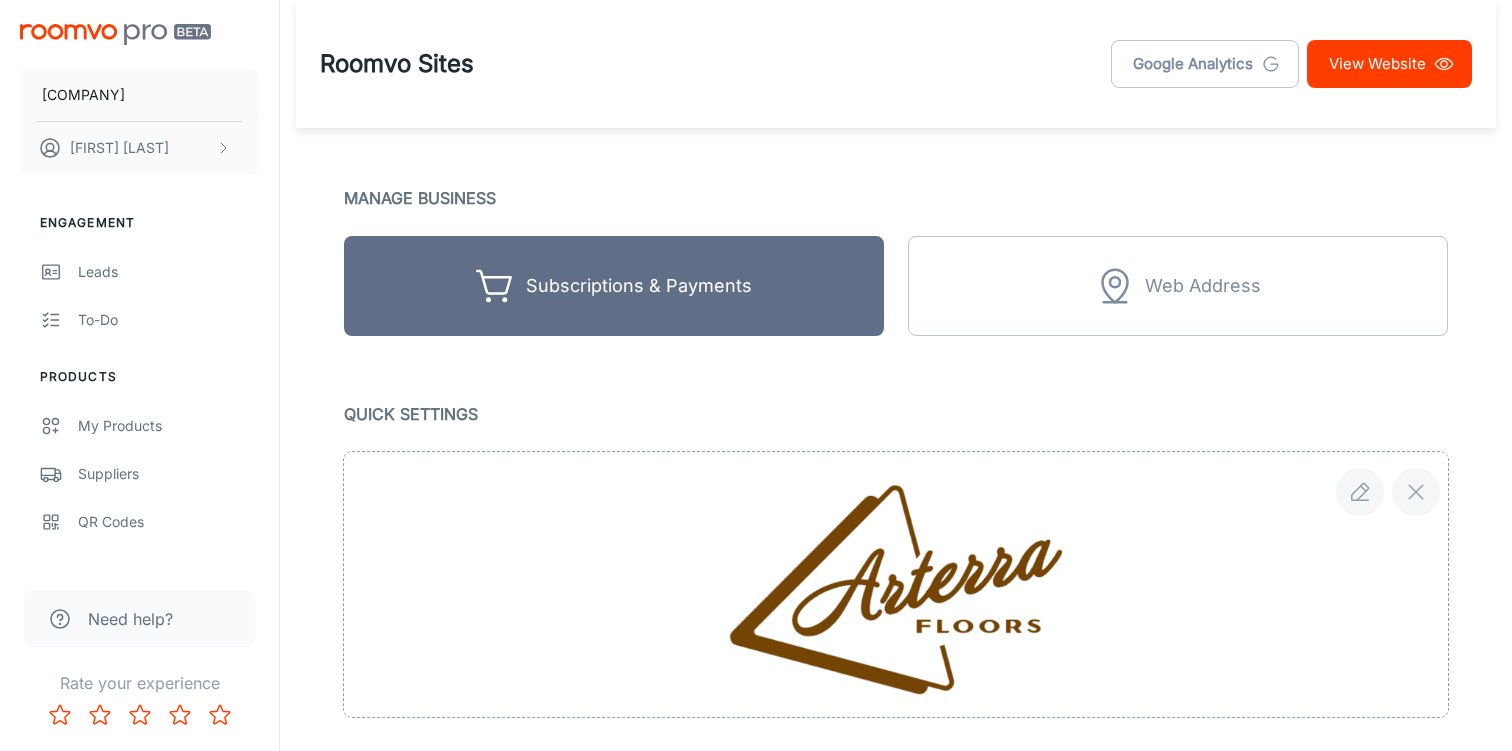 scroll, scrollTop: 46, scrollLeft: 0, axis: vertical 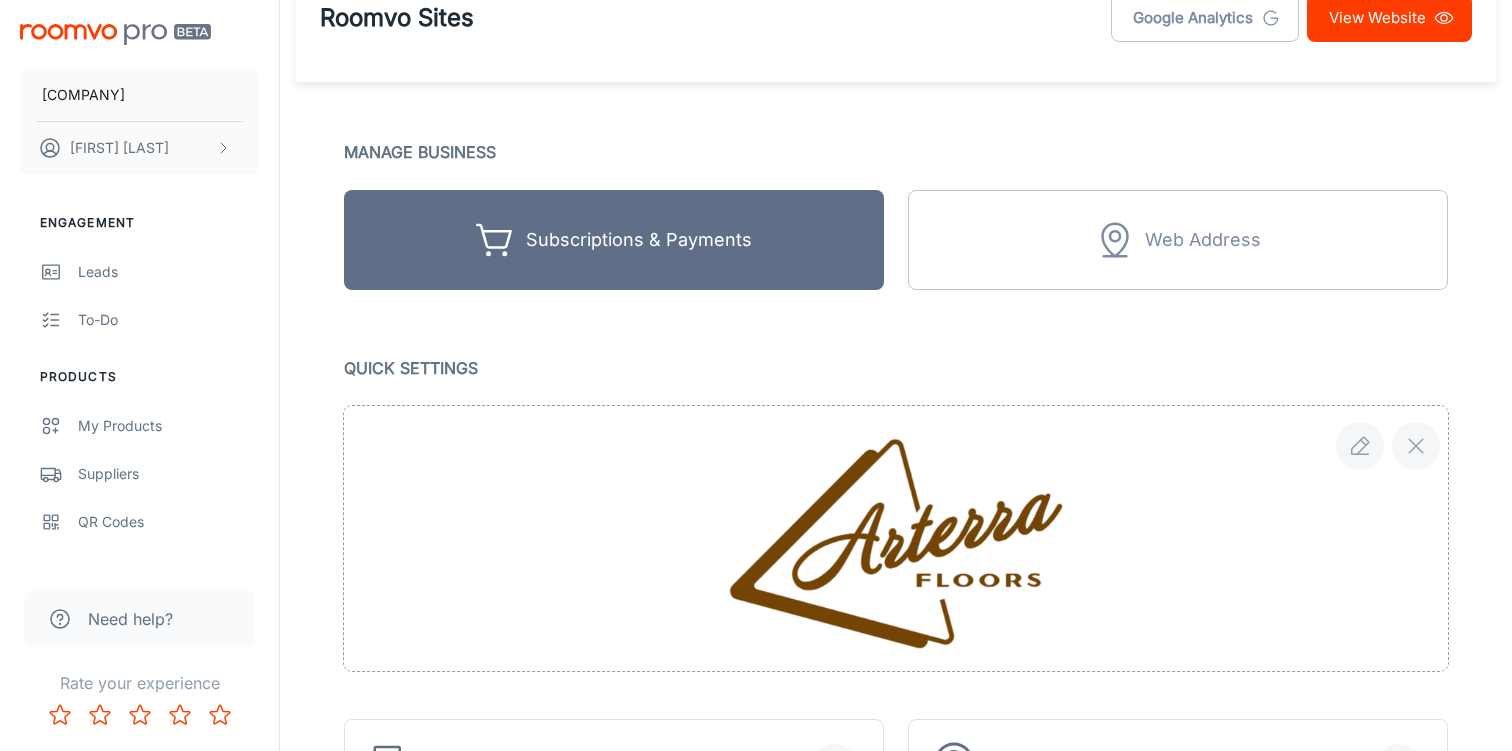 click on "View Website" at bounding box center [1389, 18] 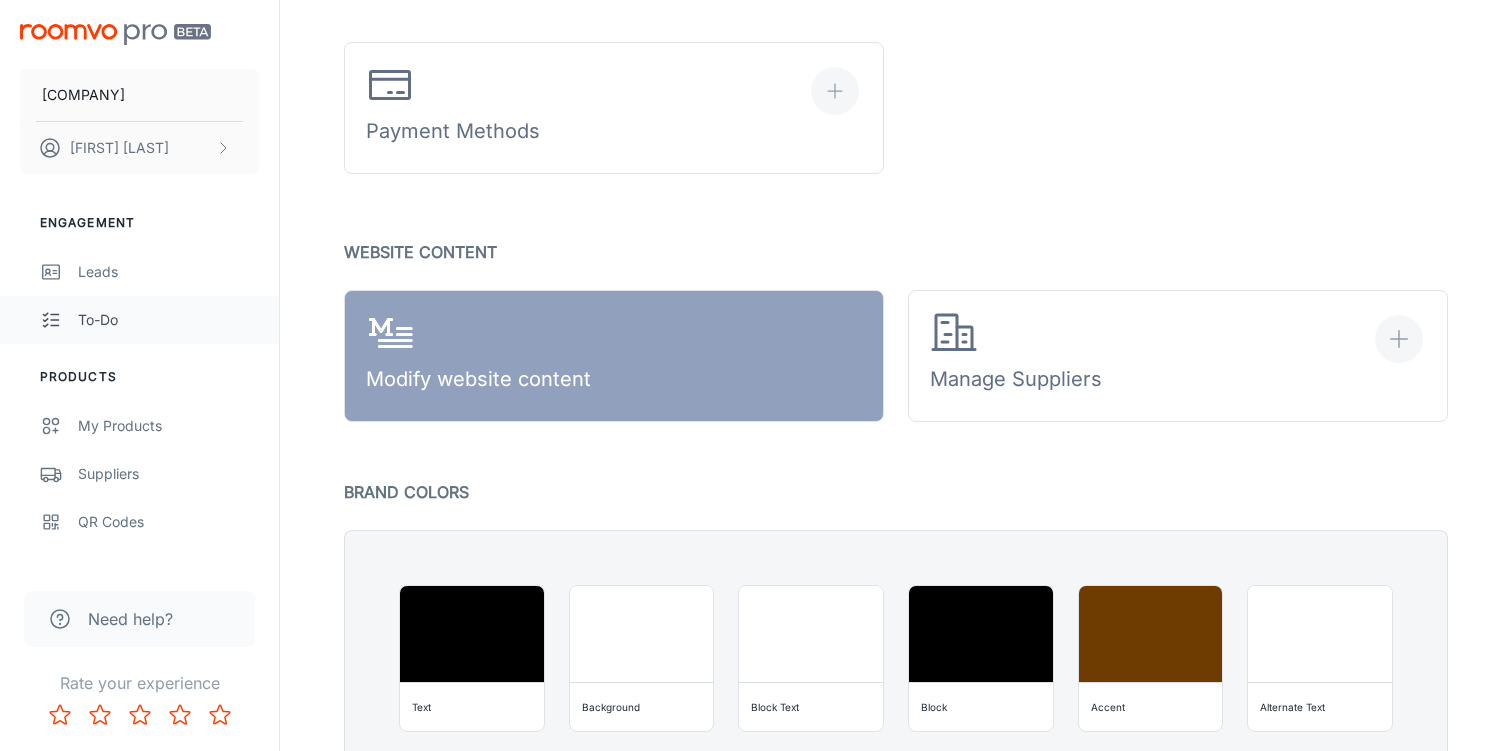 scroll, scrollTop: 1164, scrollLeft: 0, axis: vertical 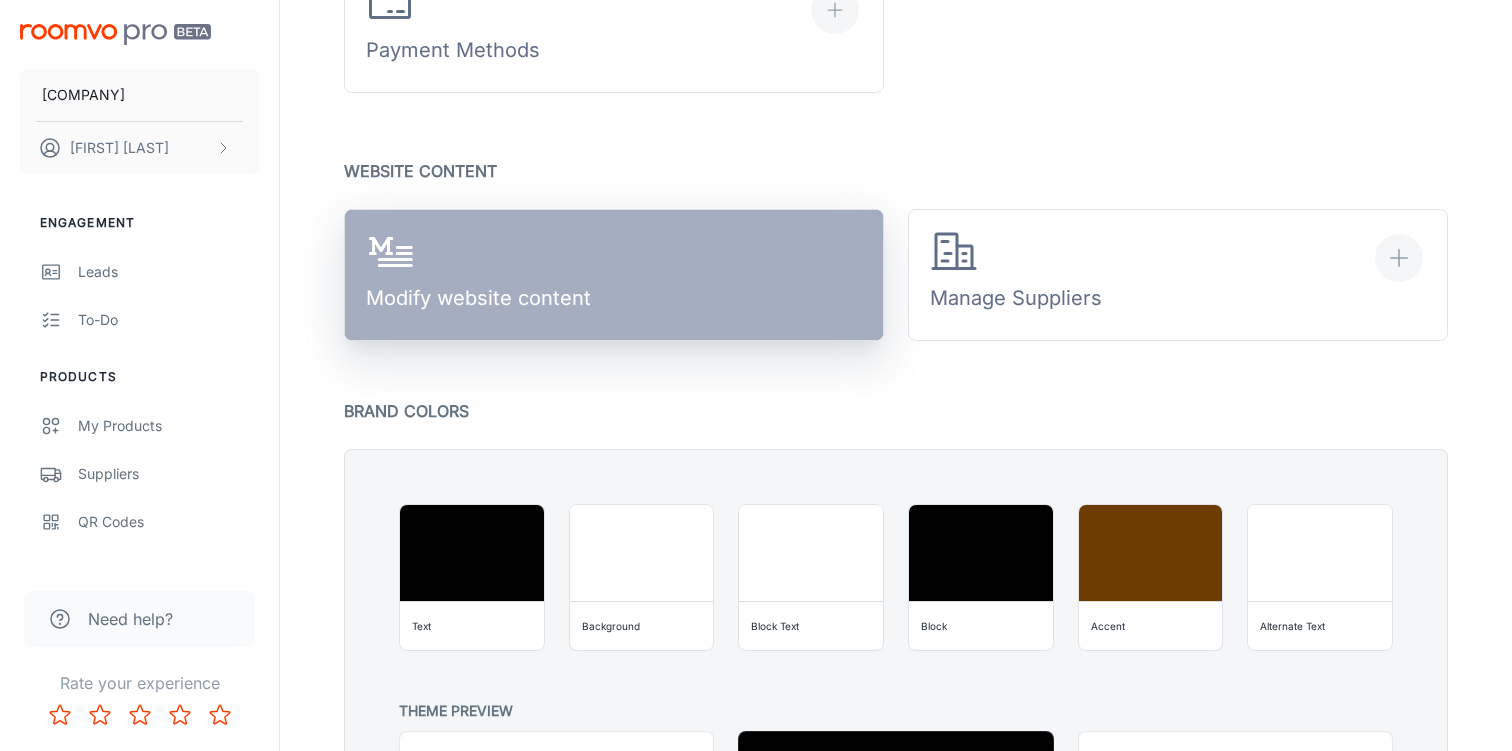 click on "Modify website content" at bounding box center (478, 274) 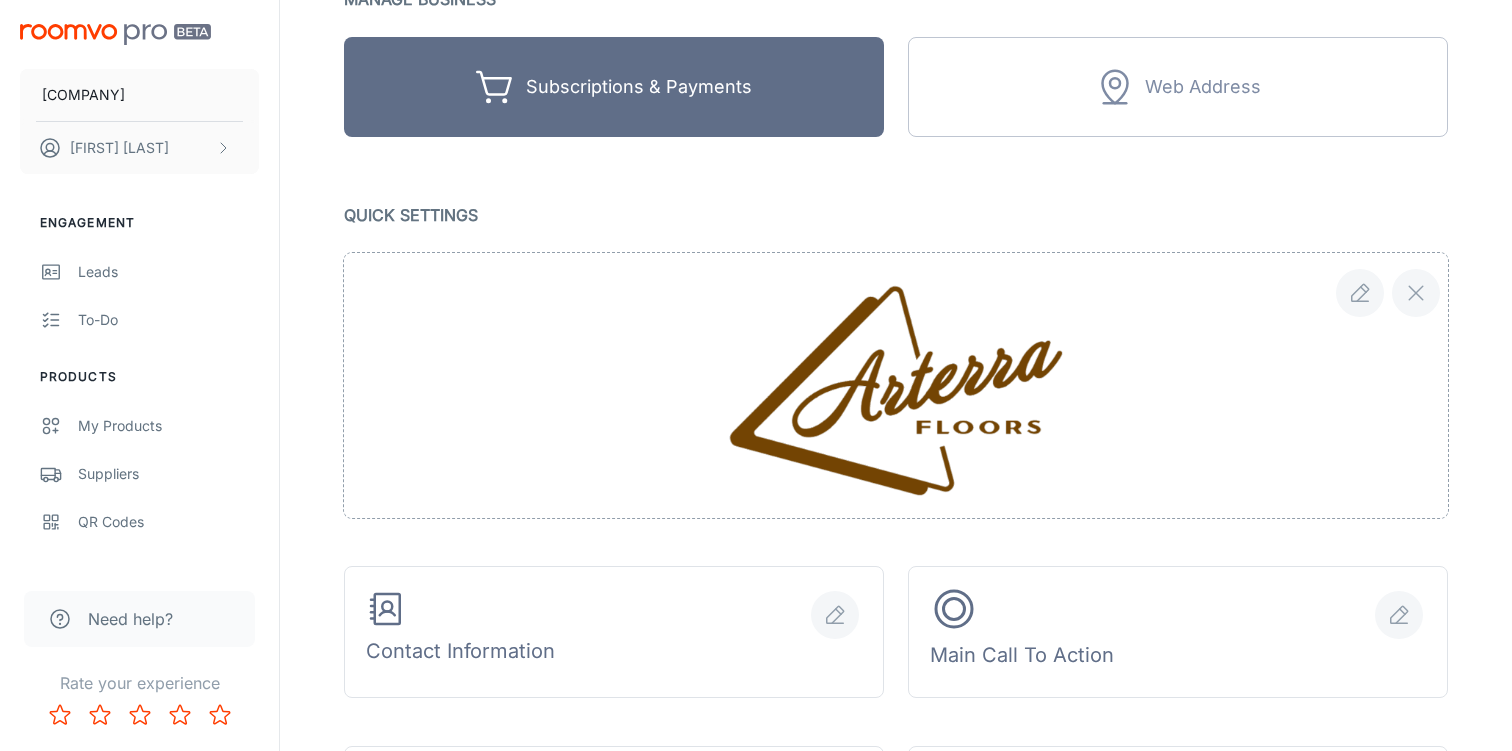 scroll, scrollTop: 0, scrollLeft: 0, axis: both 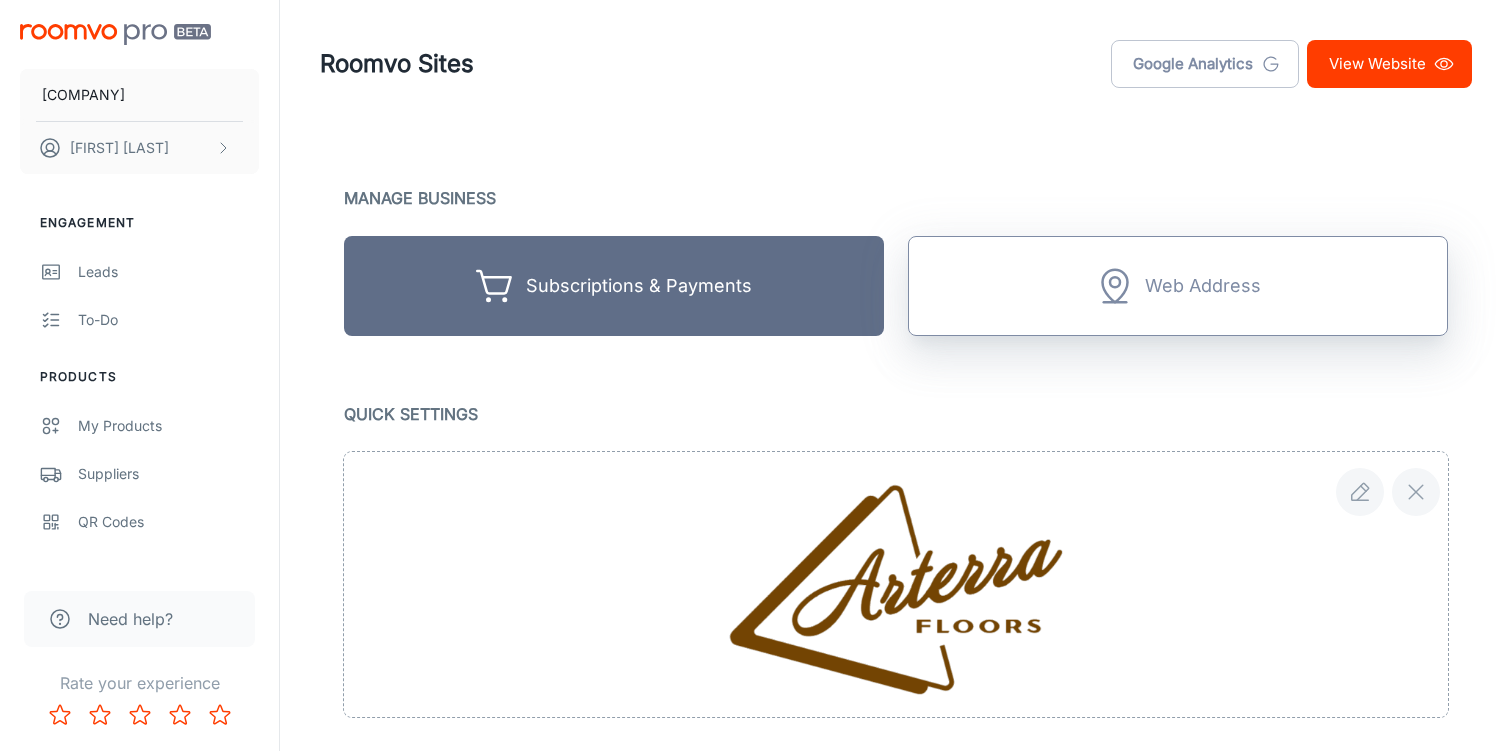 click on "Web Address" at bounding box center [1178, 286] 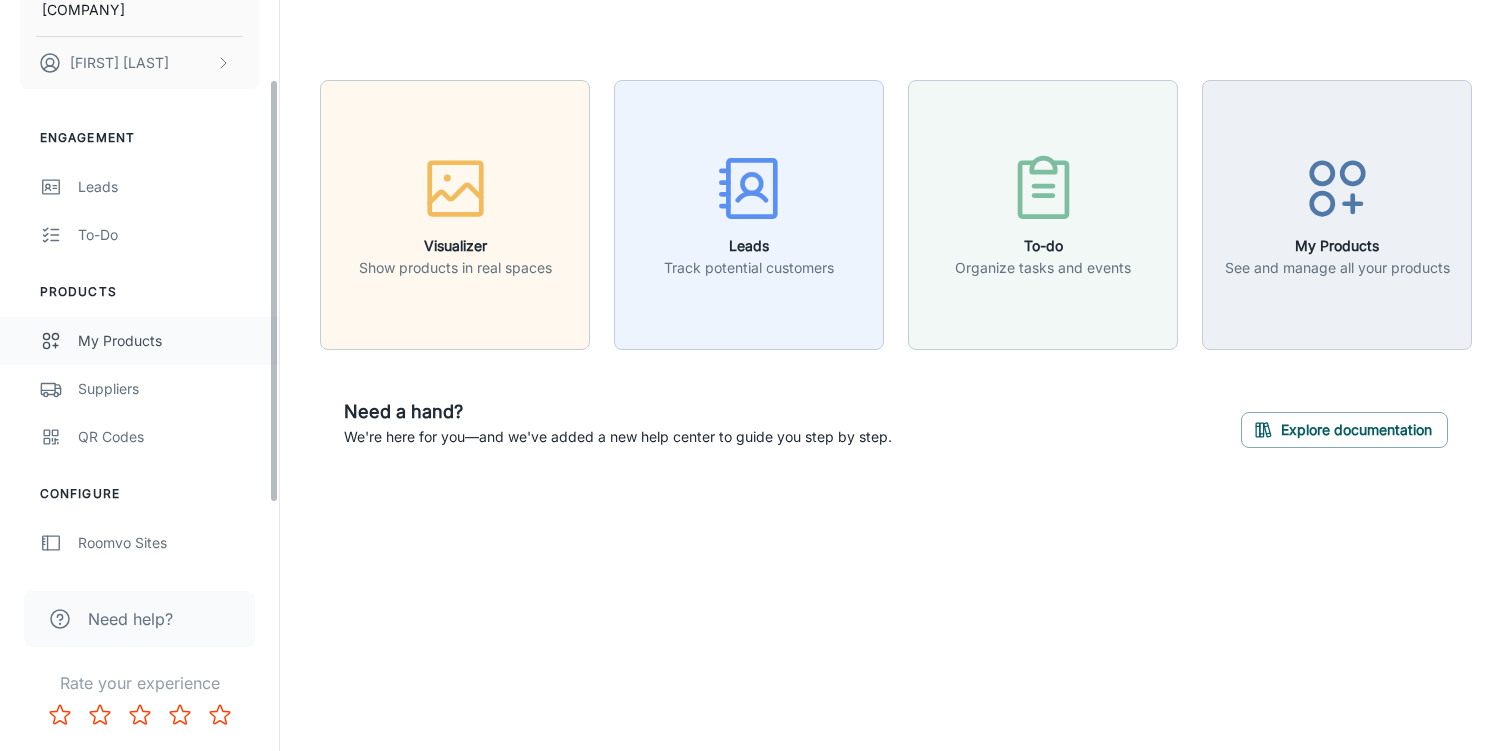 scroll, scrollTop: 191, scrollLeft: 0, axis: vertical 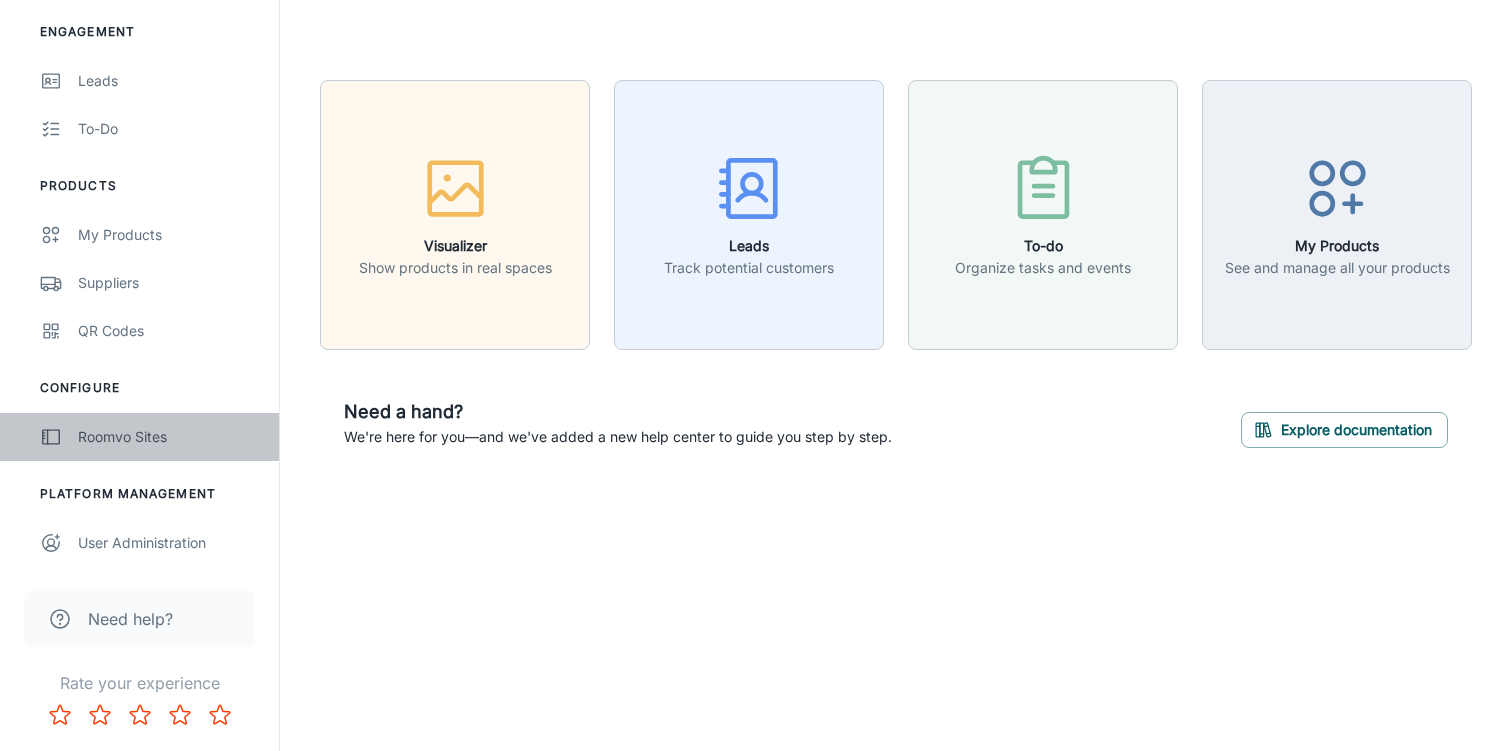 click on "Roomvo Sites" at bounding box center (168, 437) 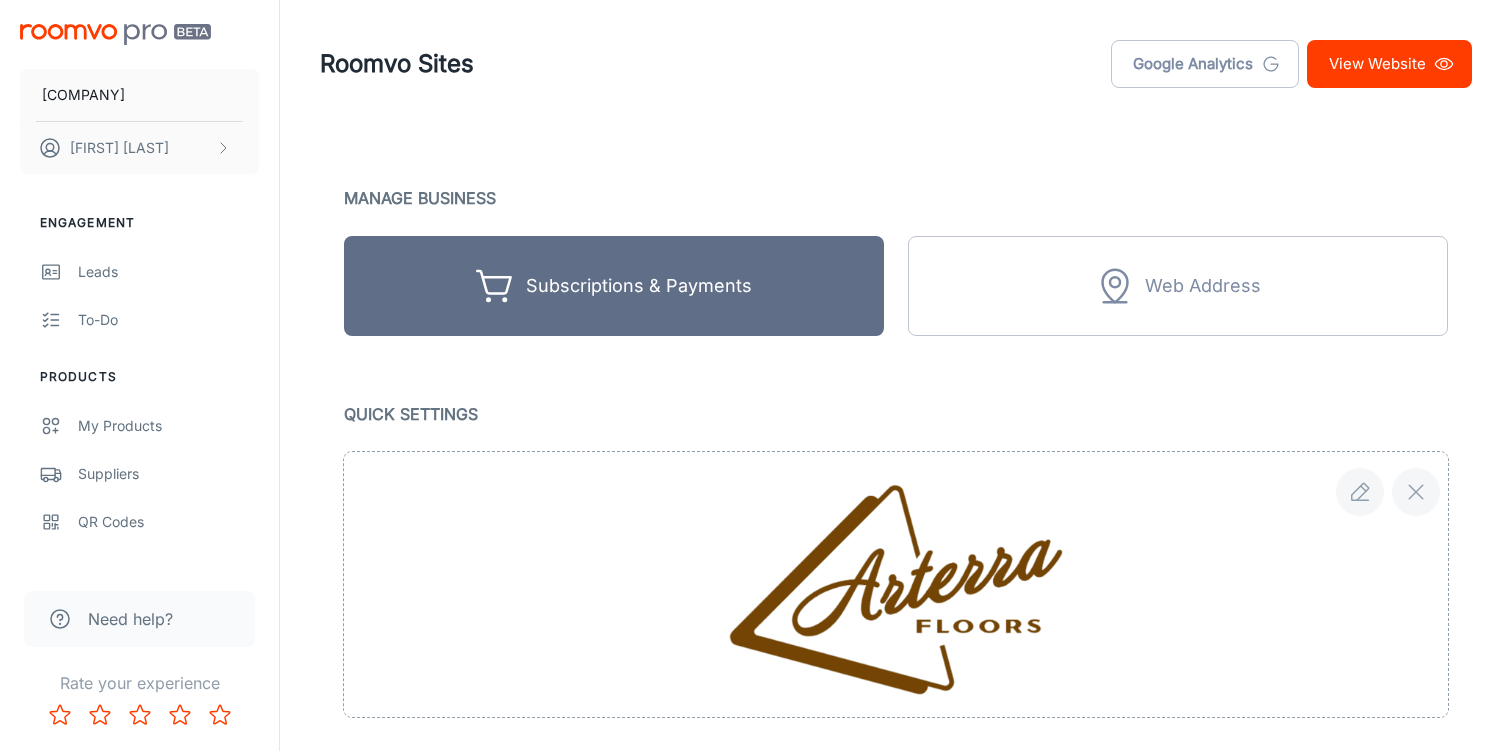click on "View Website" at bounding box center (1389, 64) 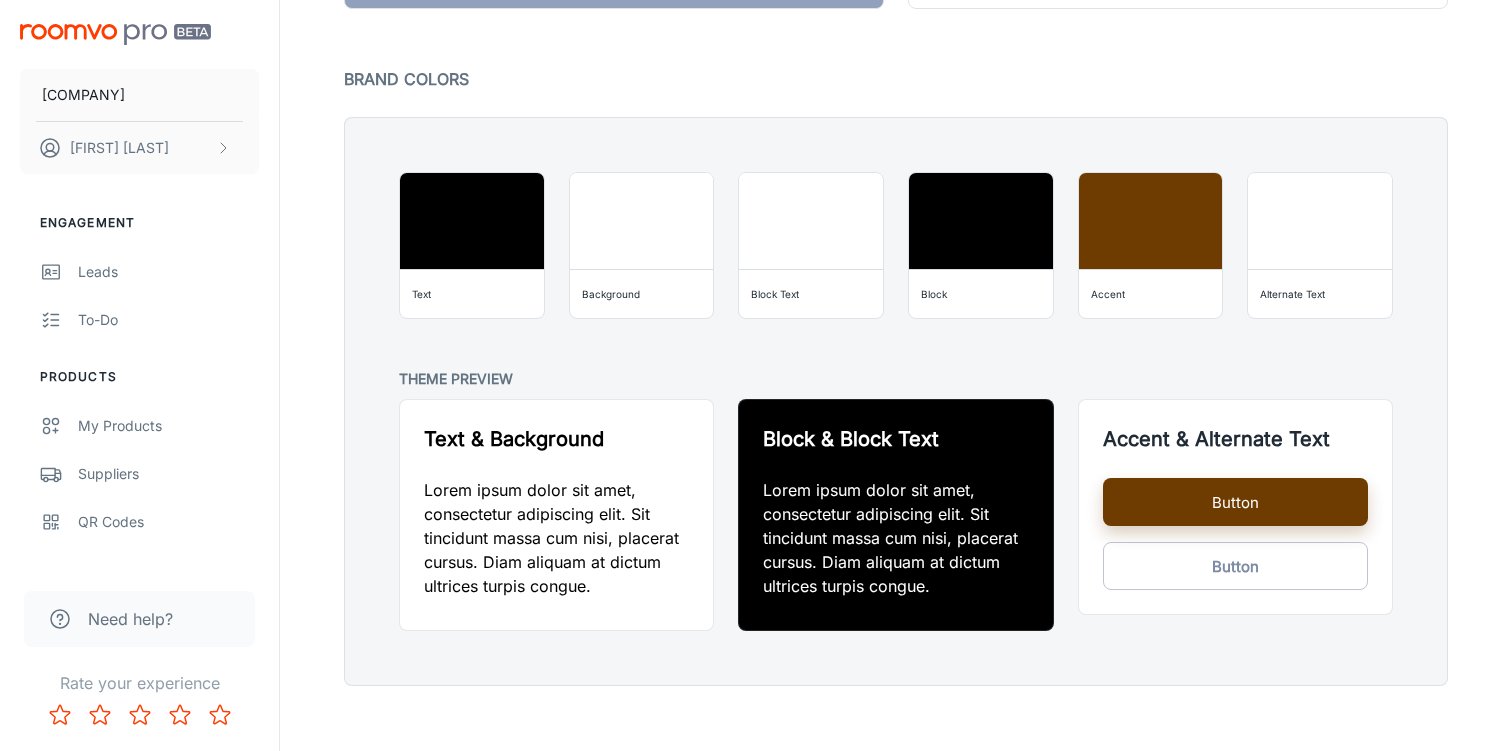 scroll, scrollTop: 1484, scrollLeft: 0, axis: vertical 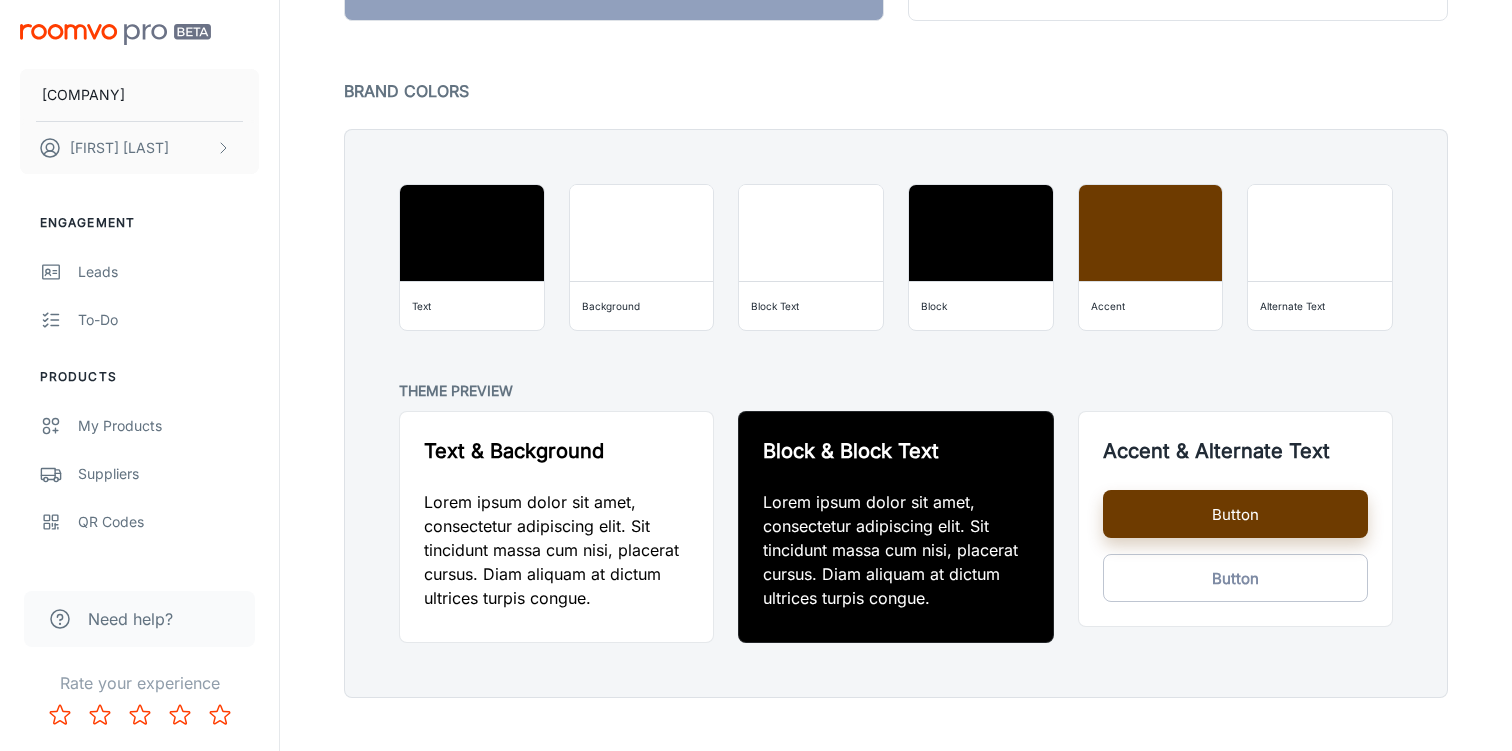 click on "Text & Background Lorem ipsum dolor sit amet, consectetur adipiscing elit. Sit tincidunt massa cum nisi, placerat cursus. Diam aliquam at dictum ultrices turpis congue." at bounding box center (556, 527) 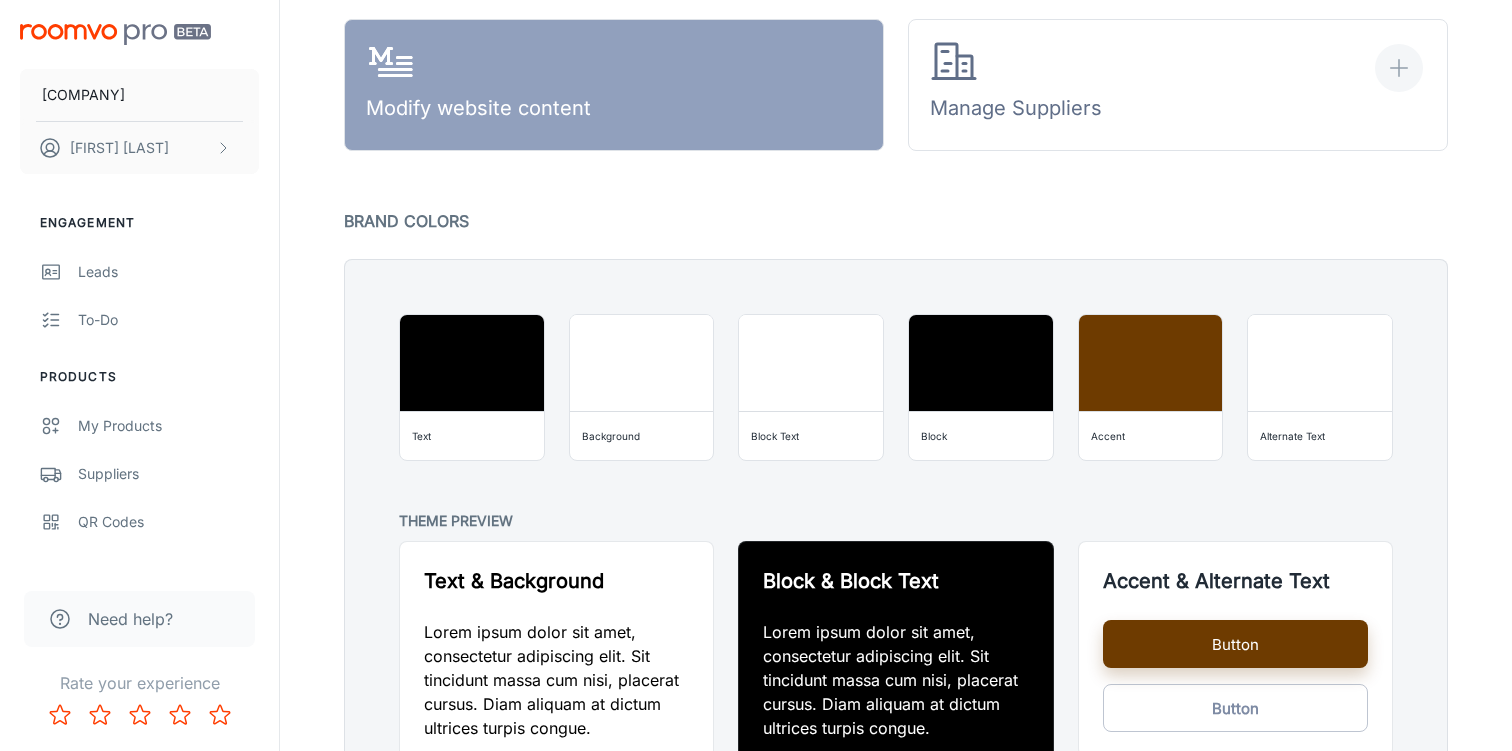 scroll, scrollTop: 1511, scrollLeft: 0, axis: vertical 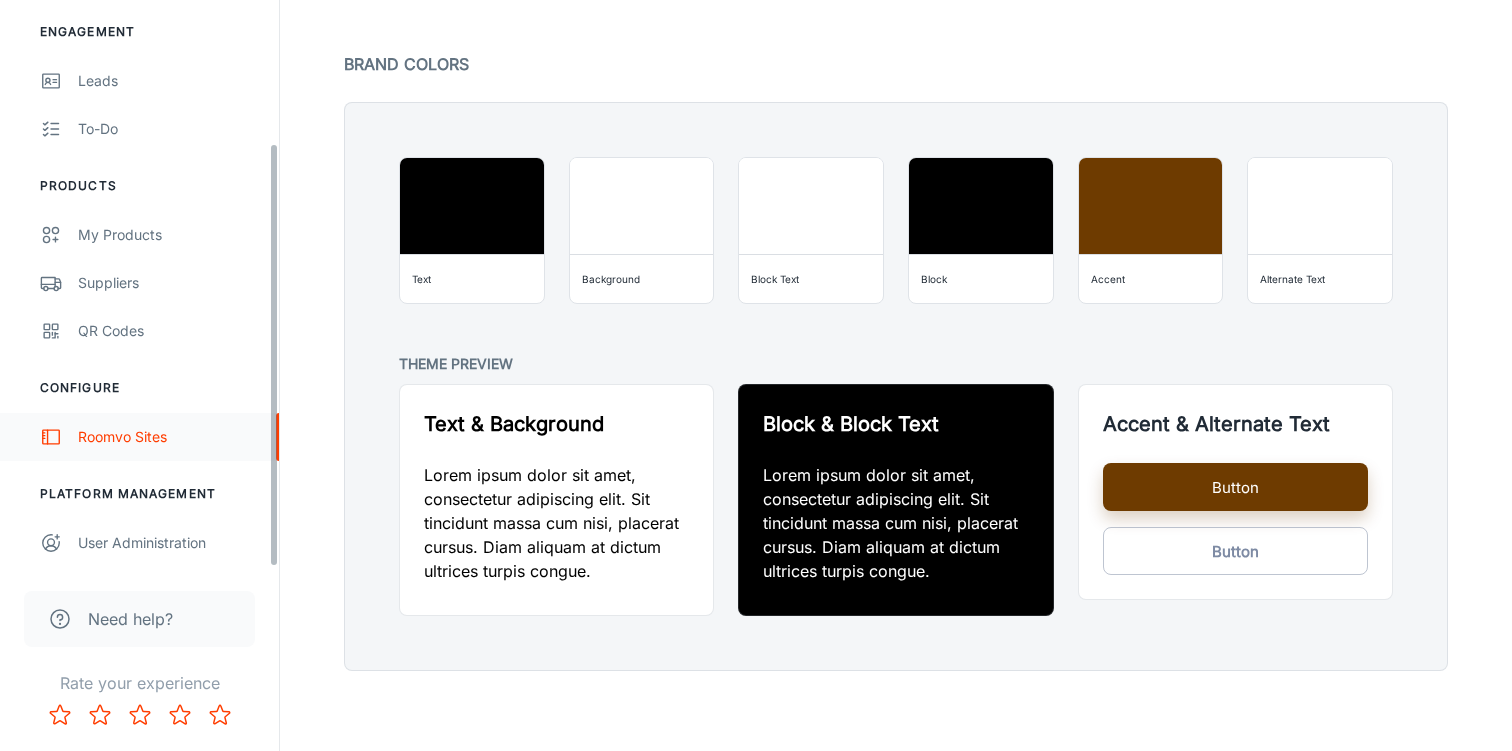 click on "Roomvo Sites" at bounding box center (168, 437) 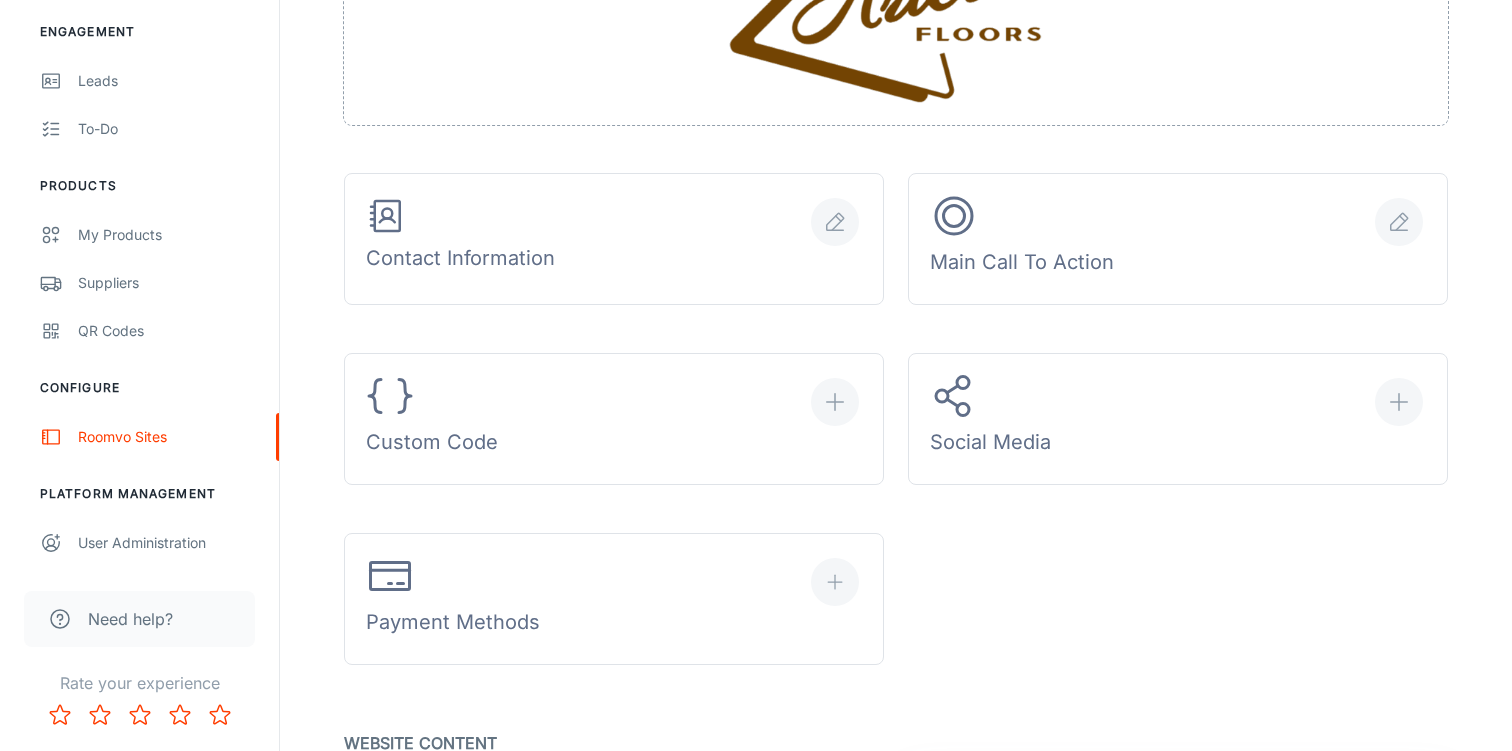 scroll, scrollTop: 0, scrollLeft: 0, axis: both 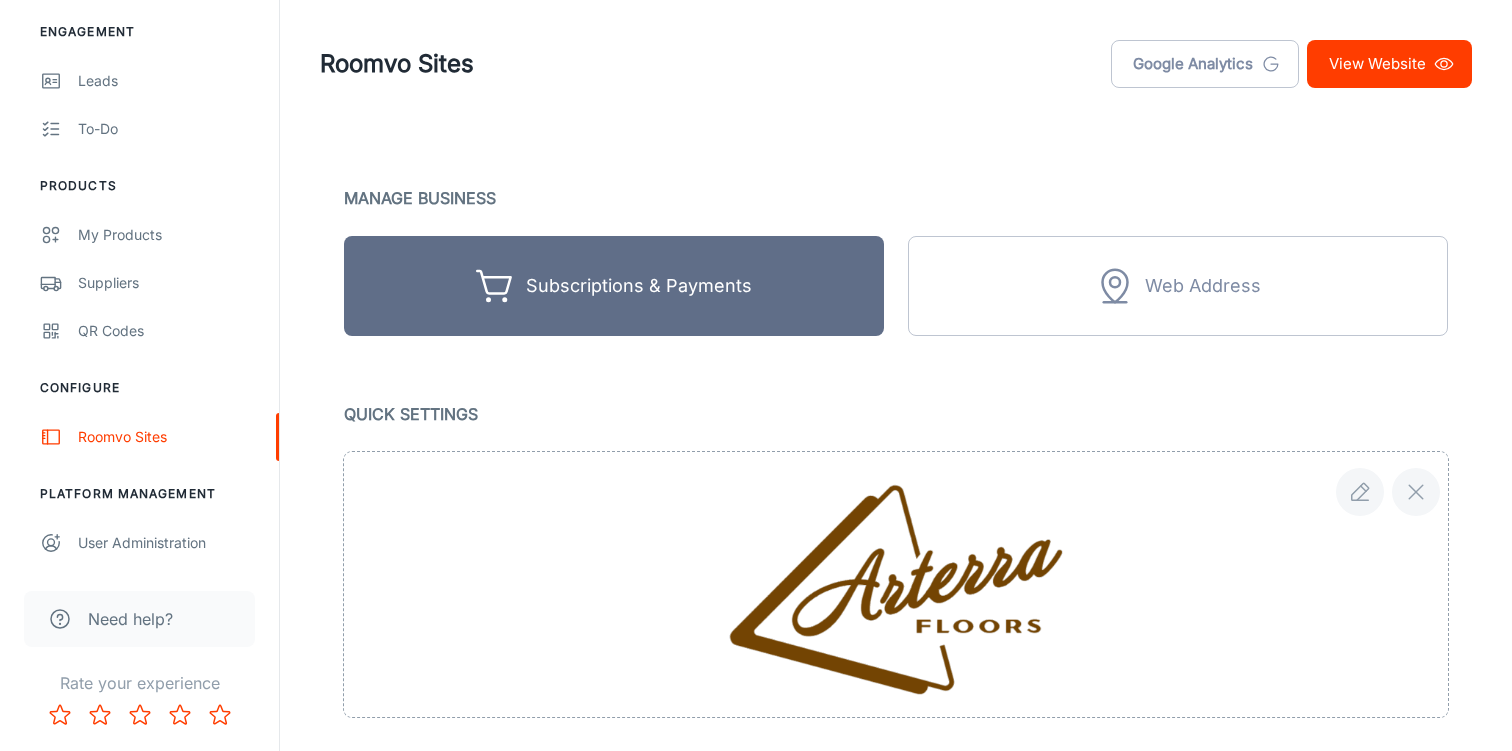 click on "View Website" at bounding box center [1389, 64] 